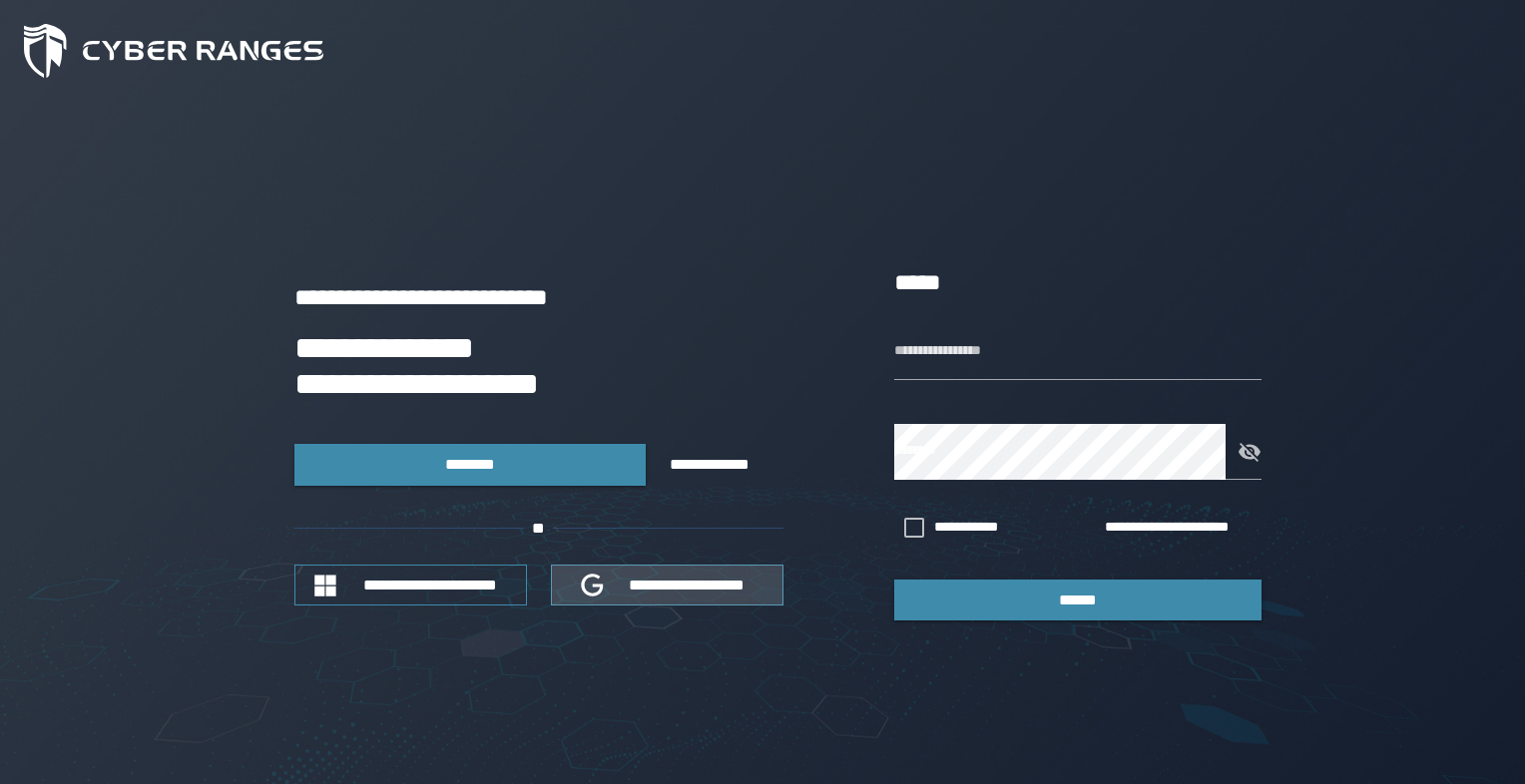 scroll, scrollTop: 0, scrollLeft: 0, axis: both 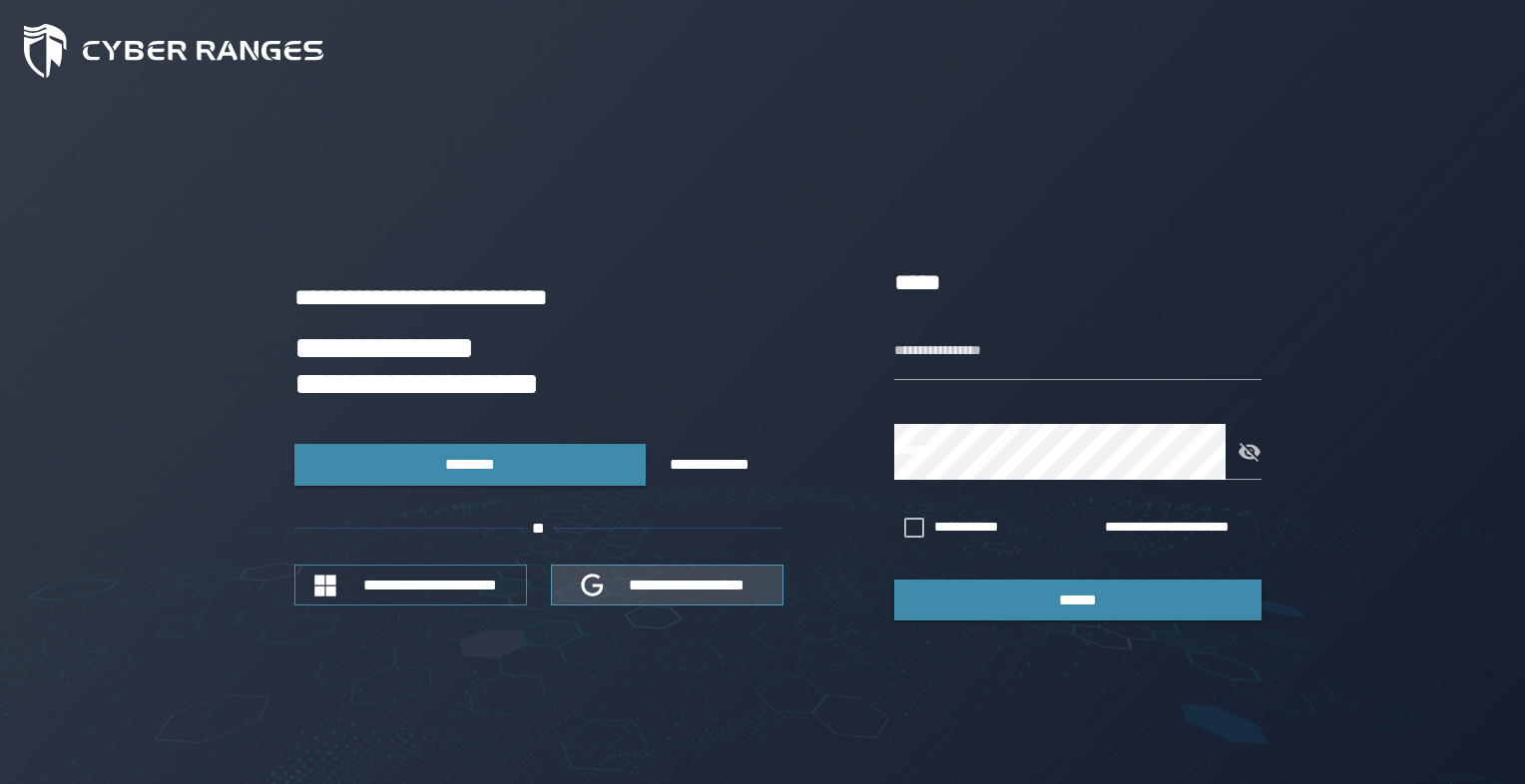 click on "**********" at bounding box center (688, 585) 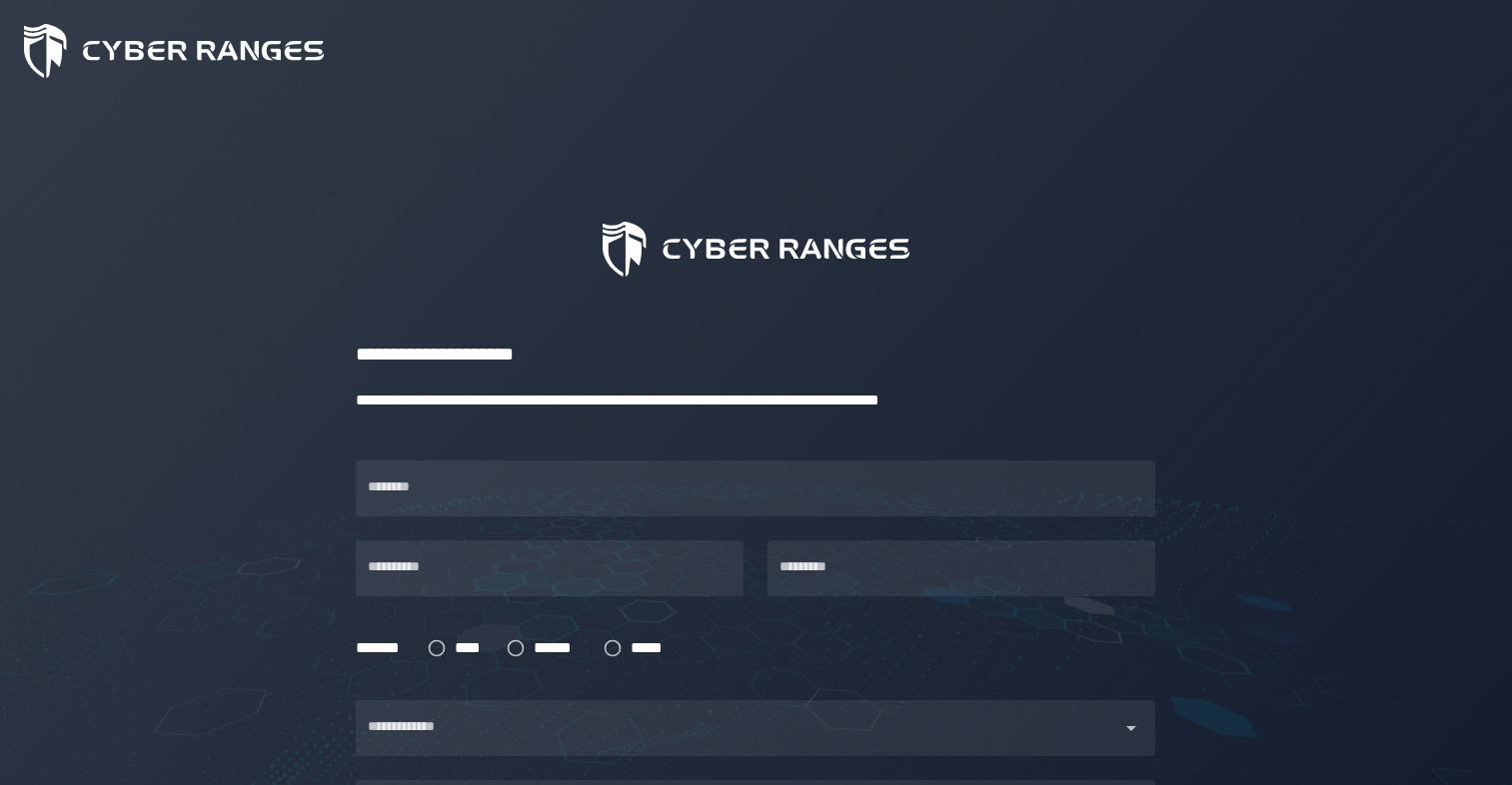 scroll, scrollTop: 0, scrollLeft: 0, axis: both 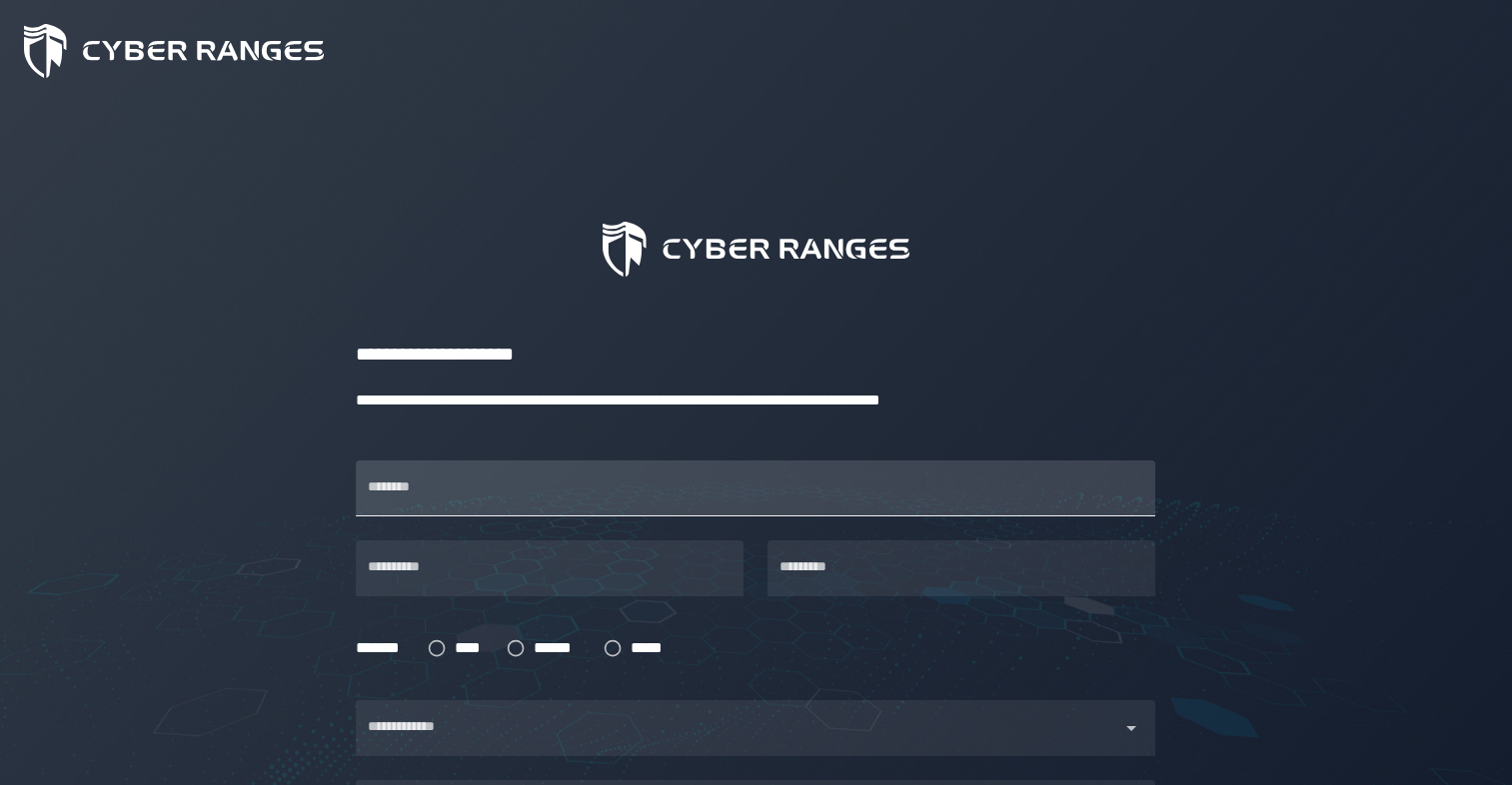 click on "********" at bounding box center [756, 488] 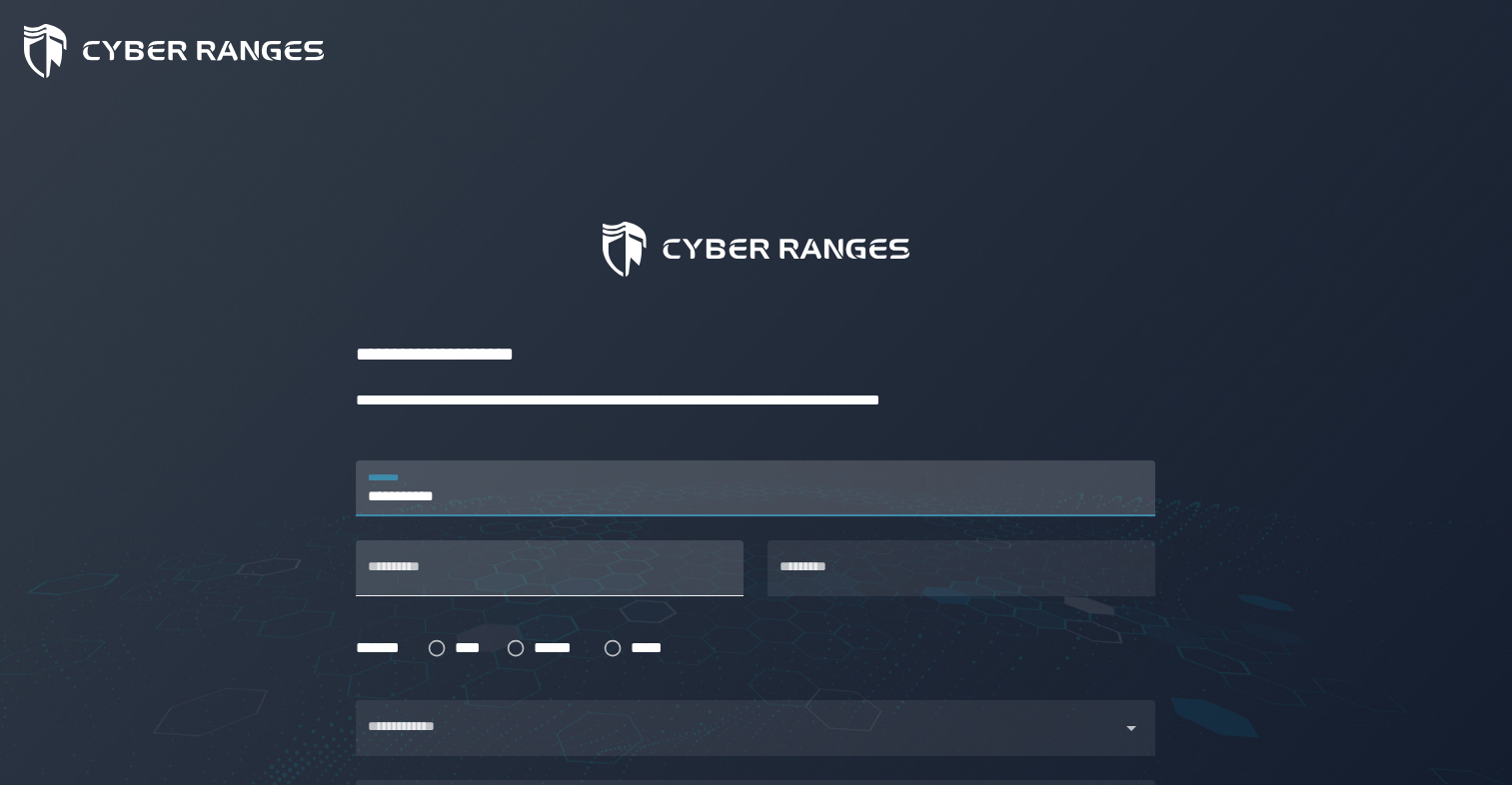 type on "**********" 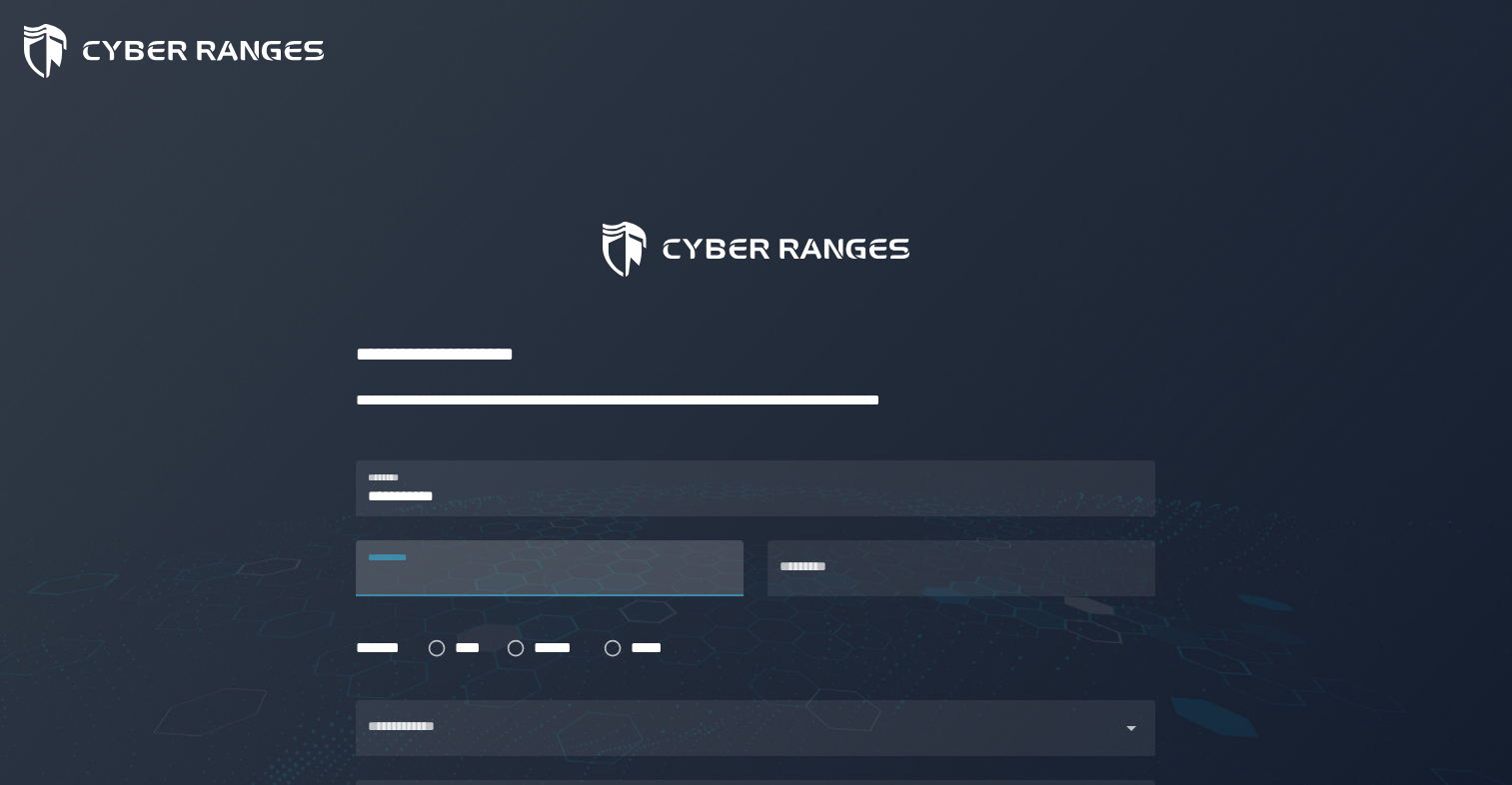 click on "**********" at bounding box center (550, 568) 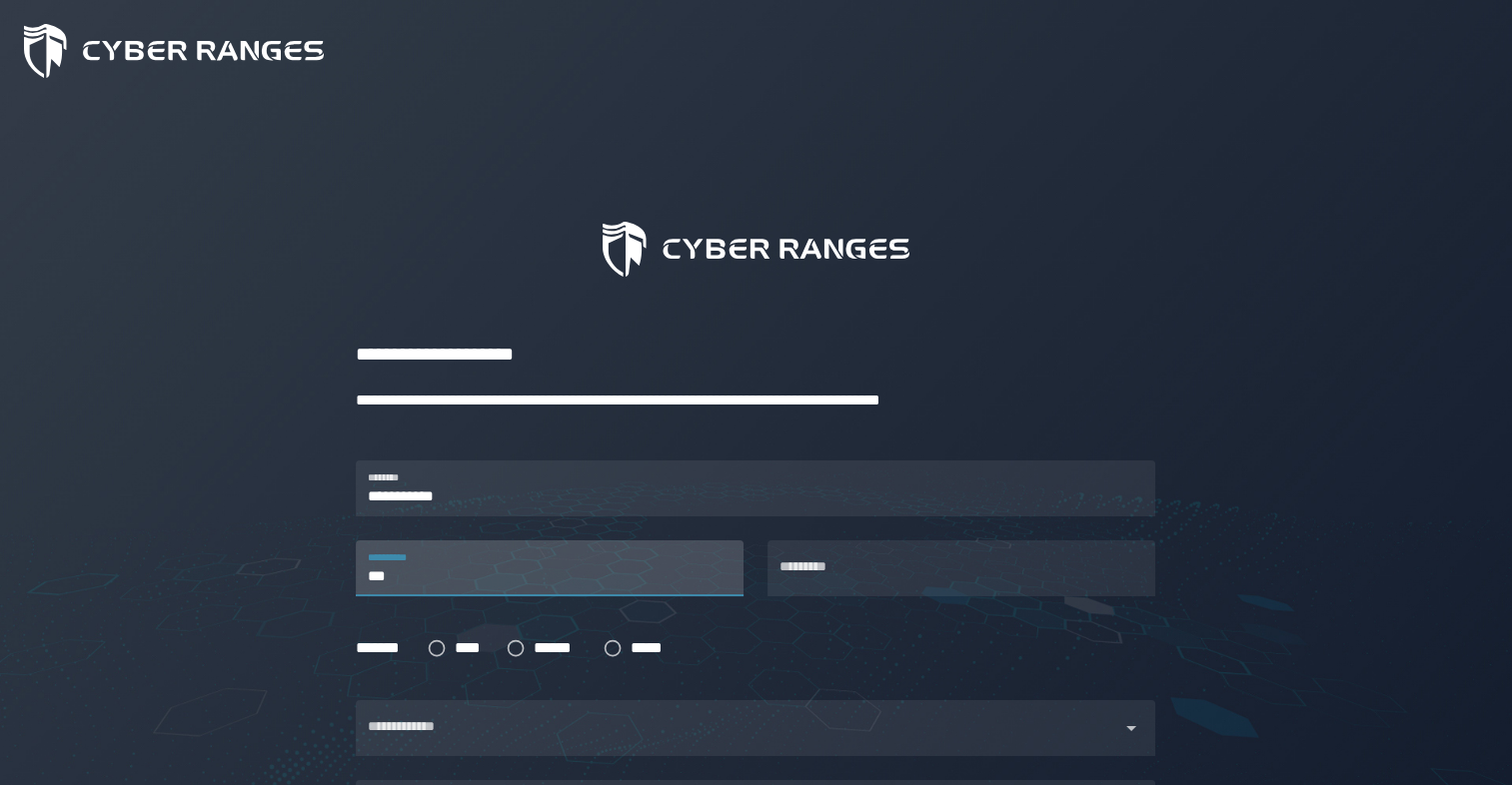 type on "*******" 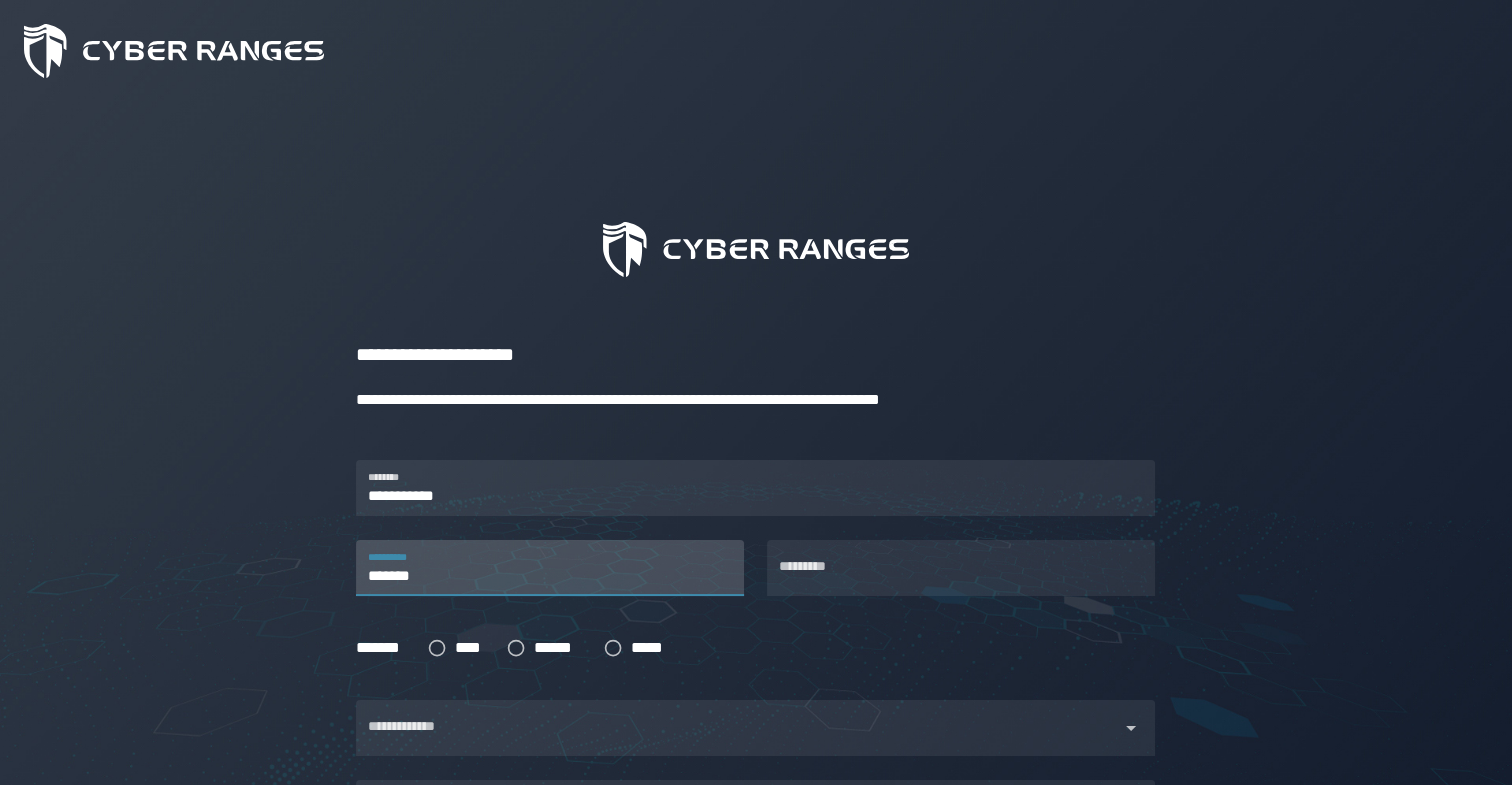 type on "*****" 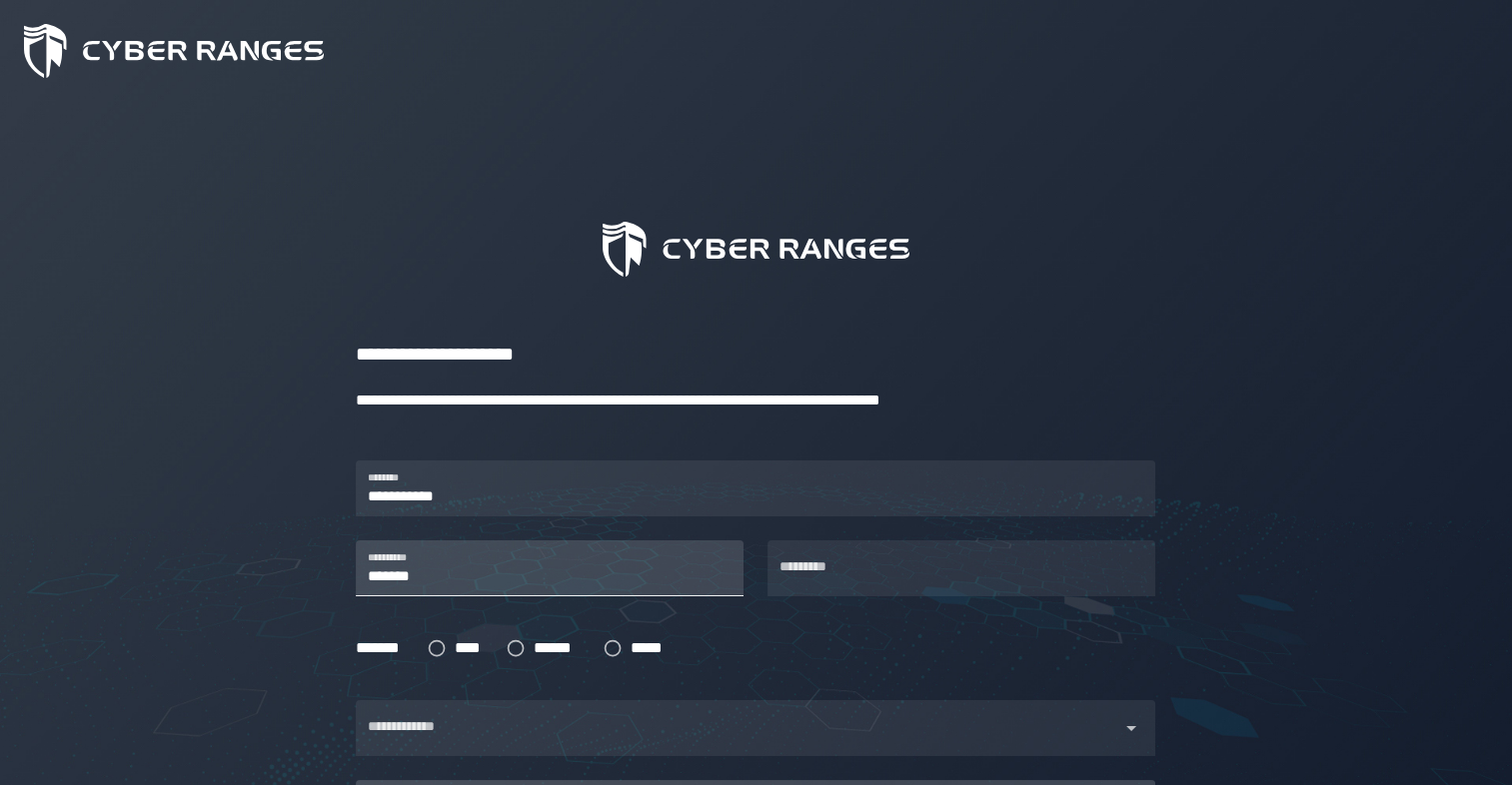 type on "*****" 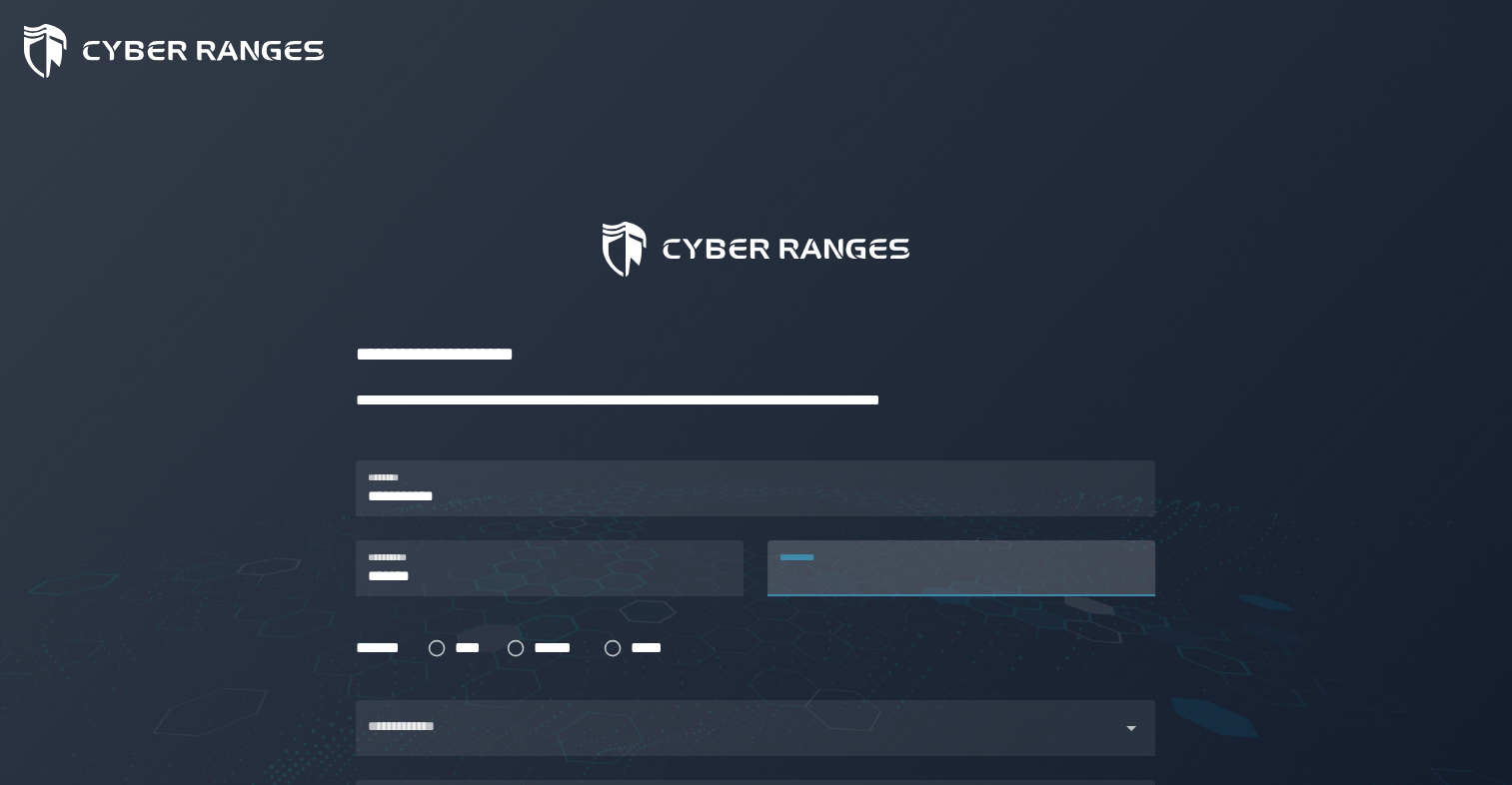 click on "*********" at bounding box center [961, 568] 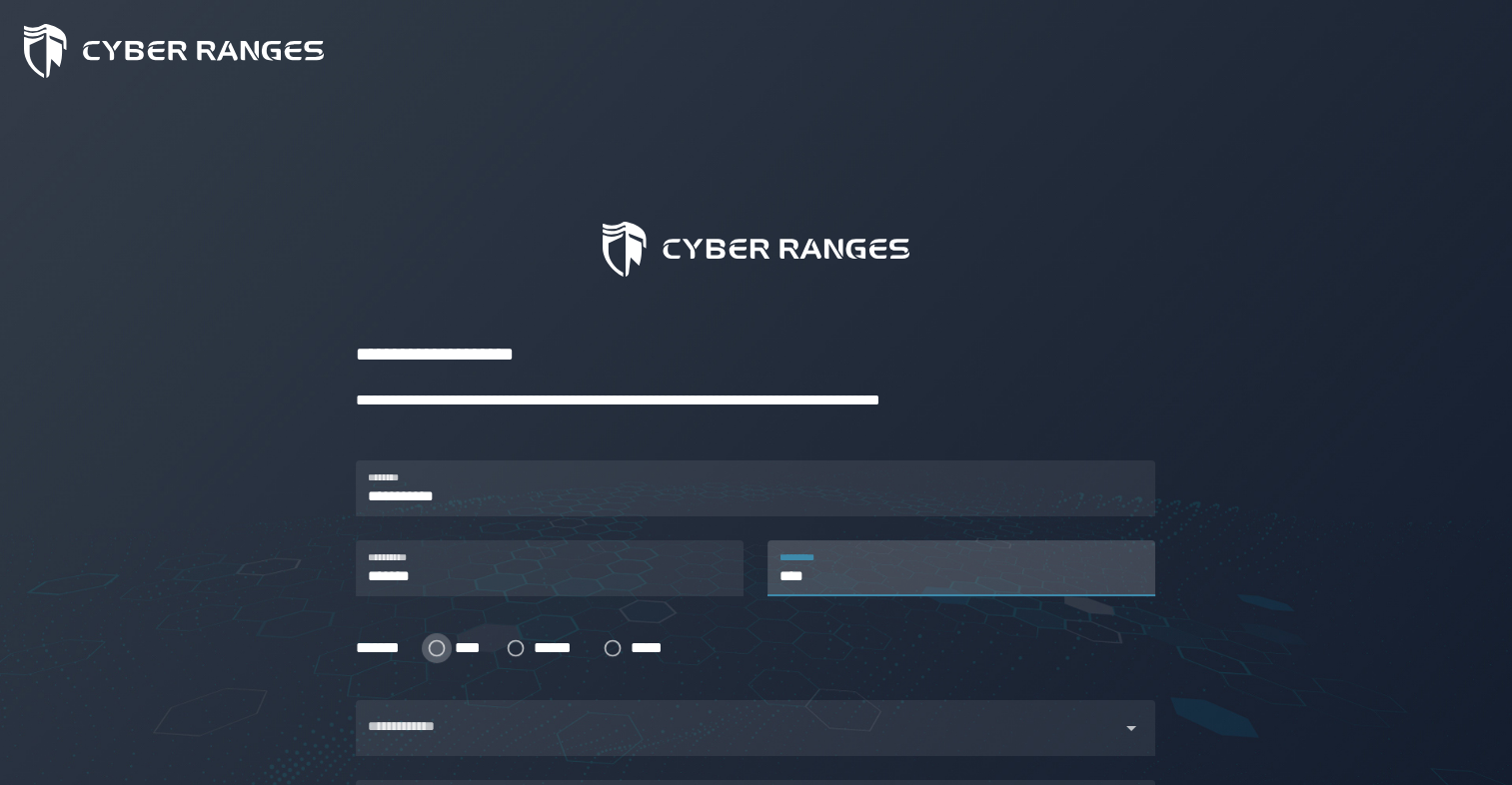 type on "****" 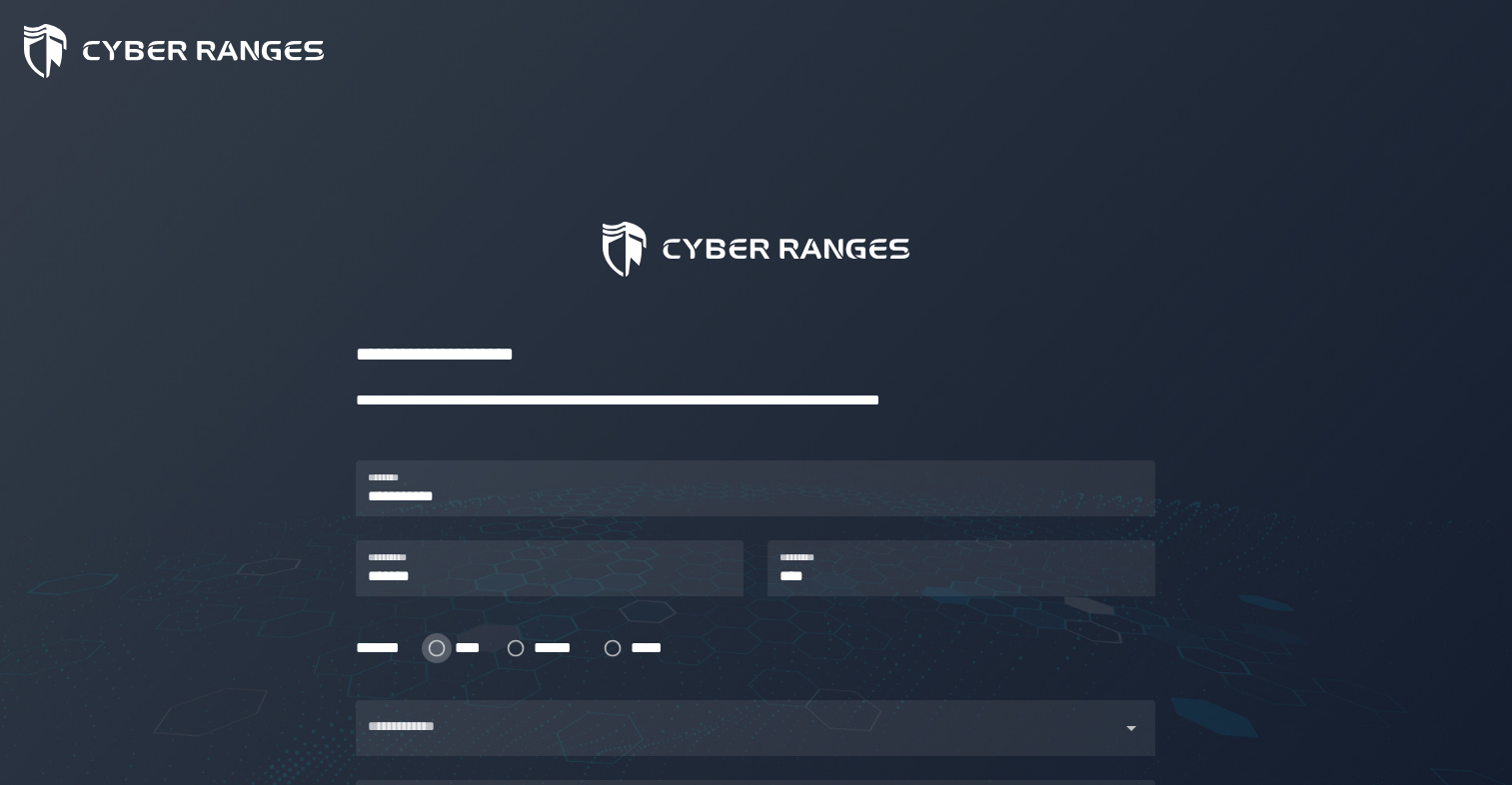 click 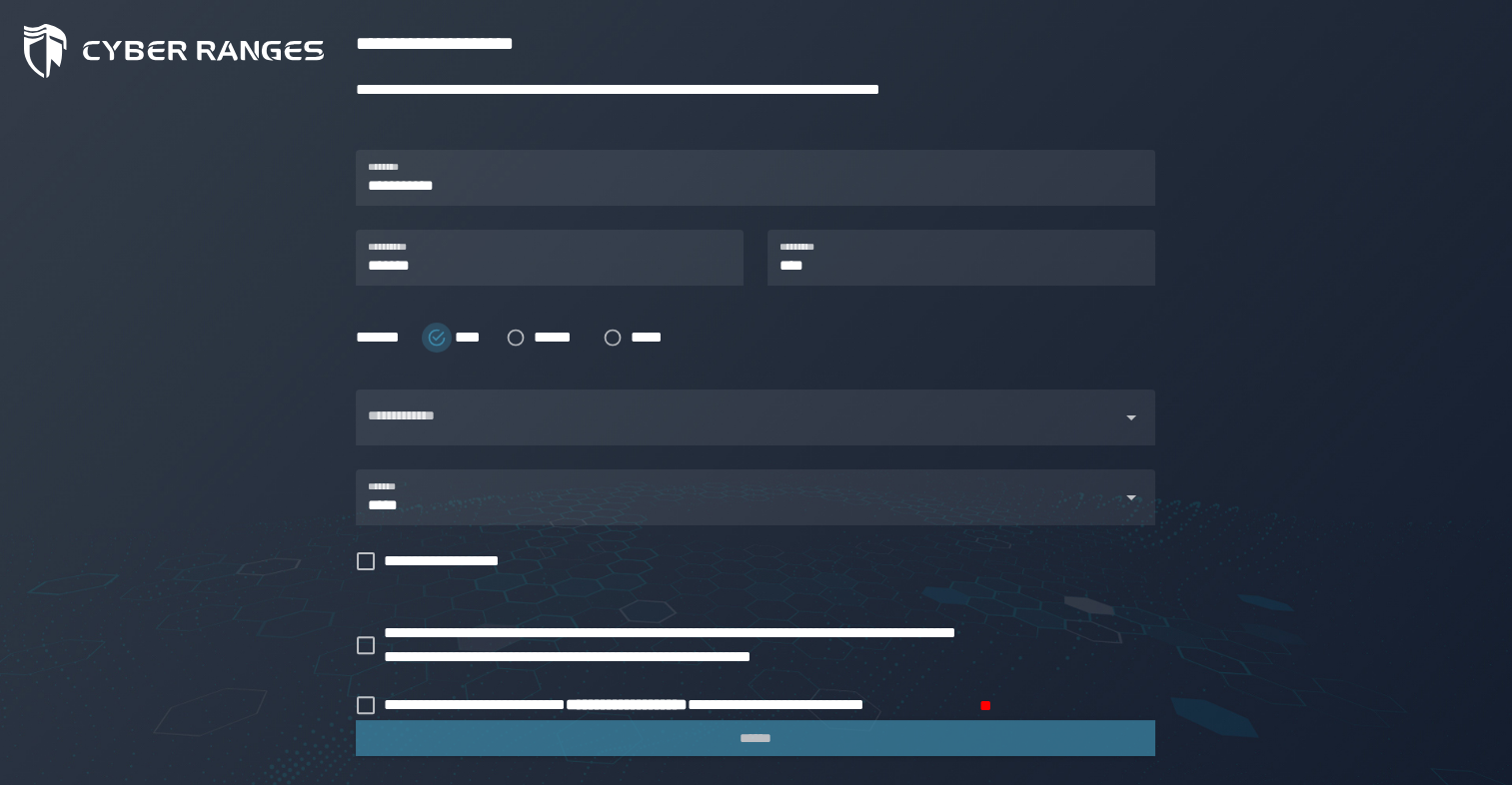 scroll, scrollTop: 324, scrollLeft: 0, axis: vertical 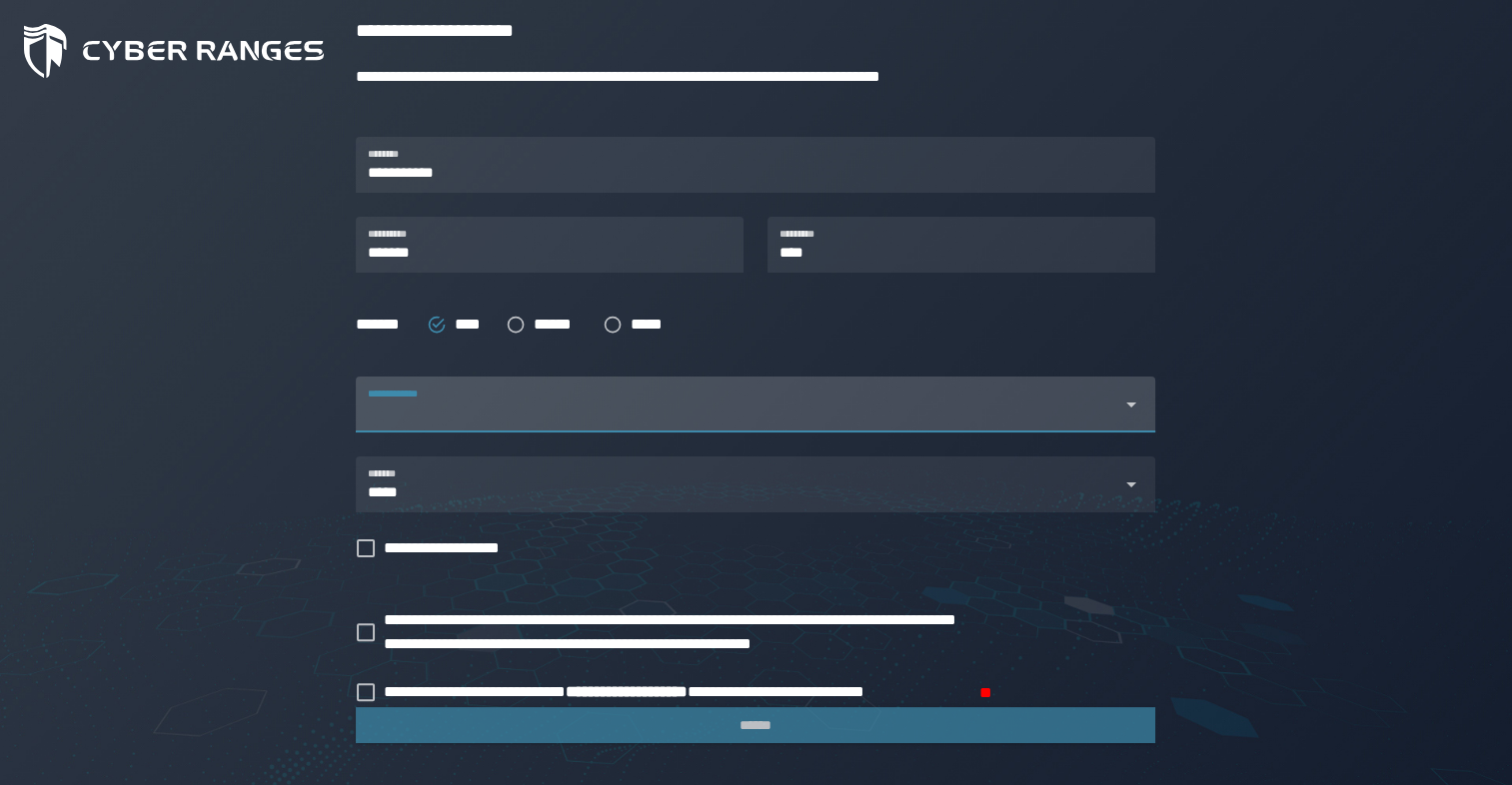 click on "**********" at bounding box center (738, 404) 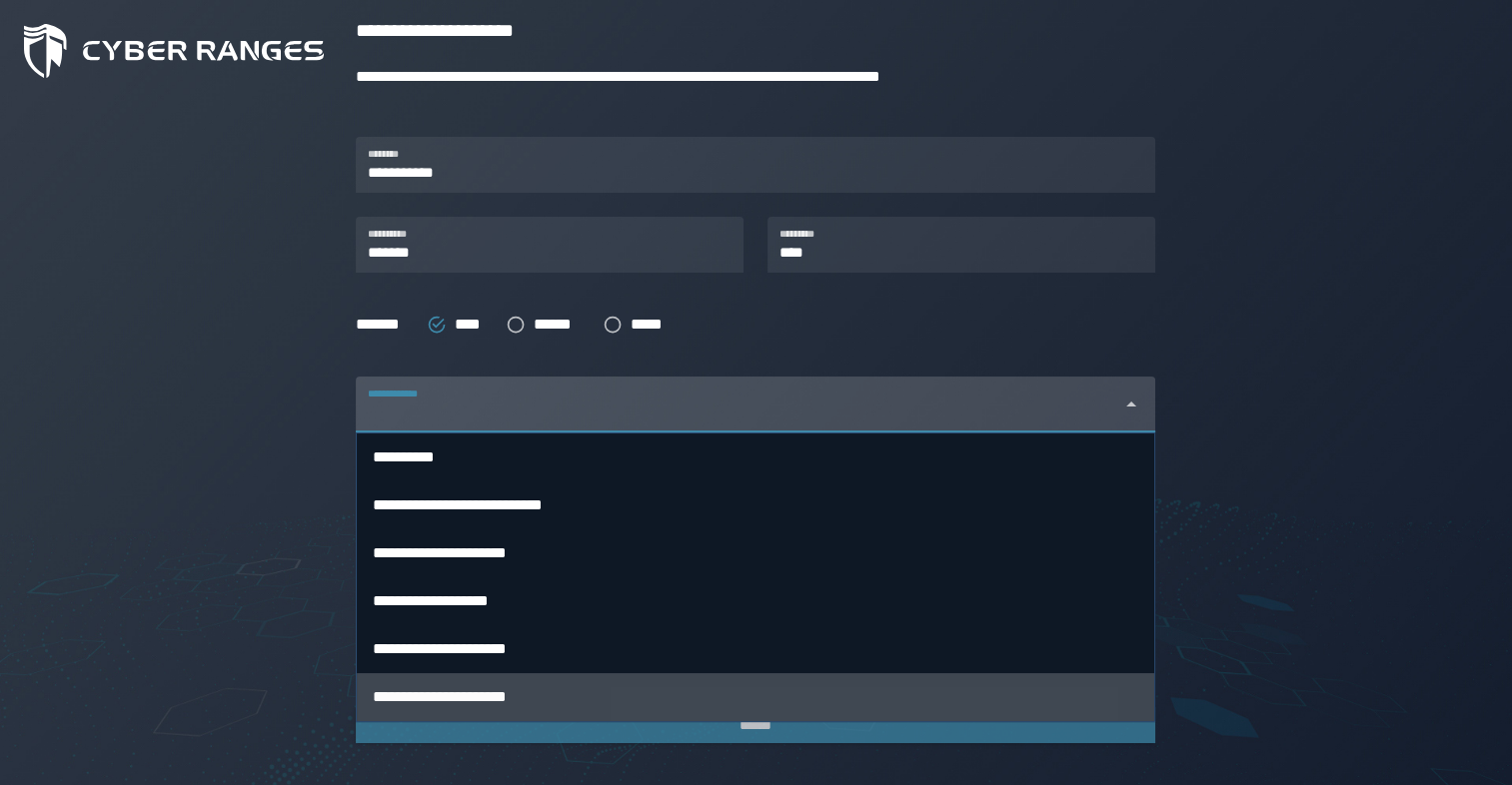 click on "**********" at bounding box center [756, 697] 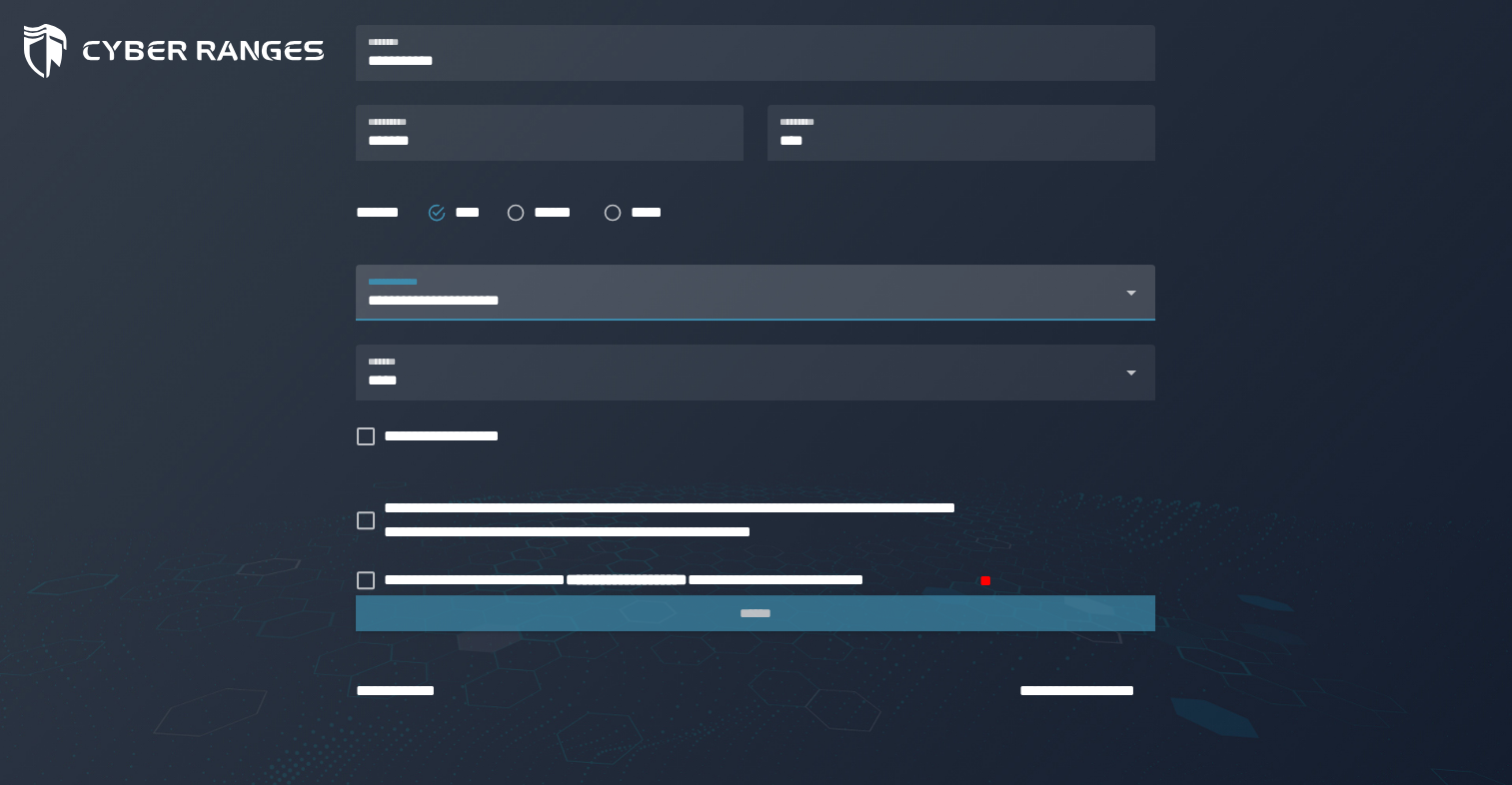 scroll, scrollTop: 465, scrollLeft: 0, axis: vertical 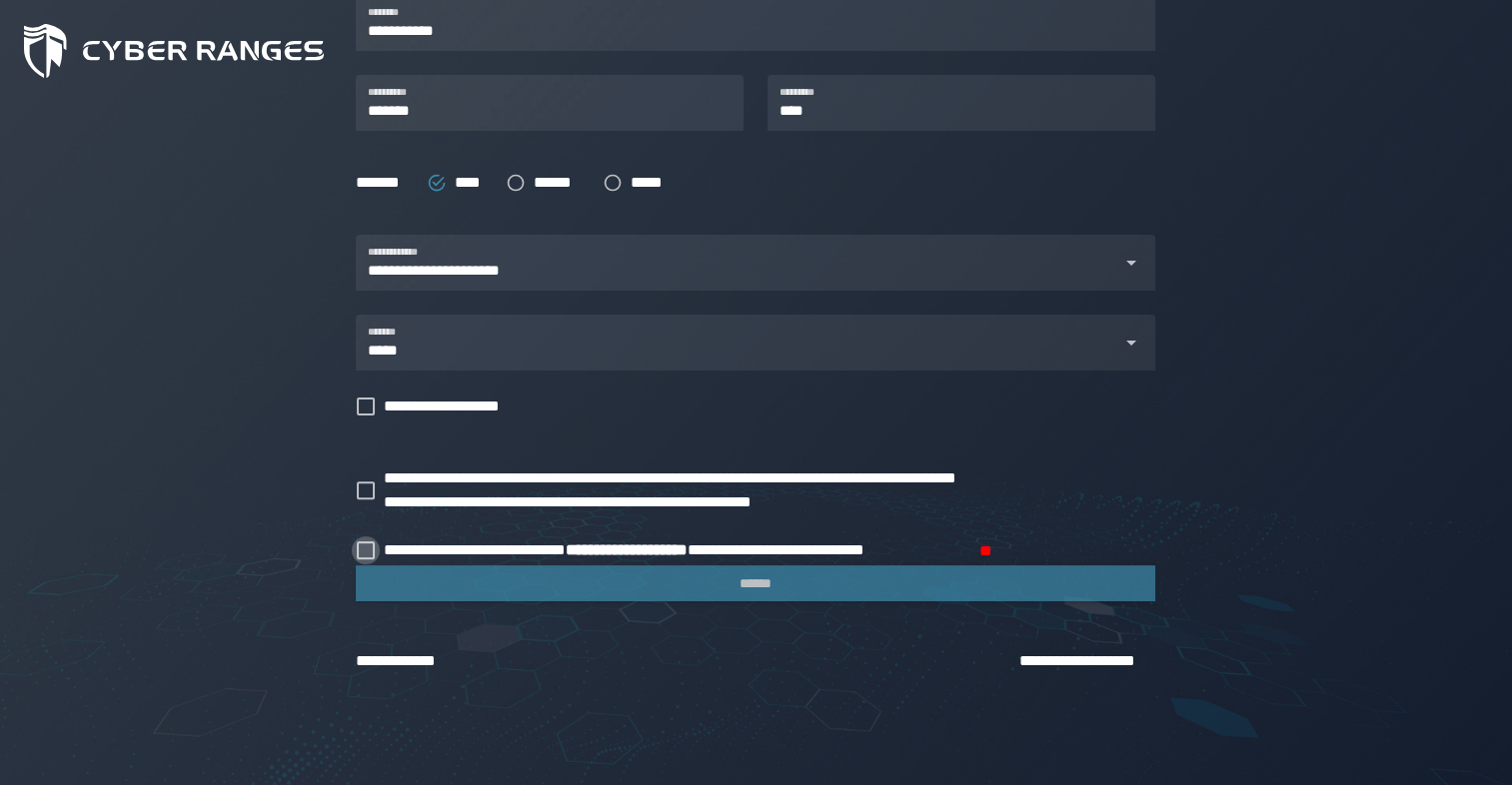 click on "**********" at bounding box center (677, 550) 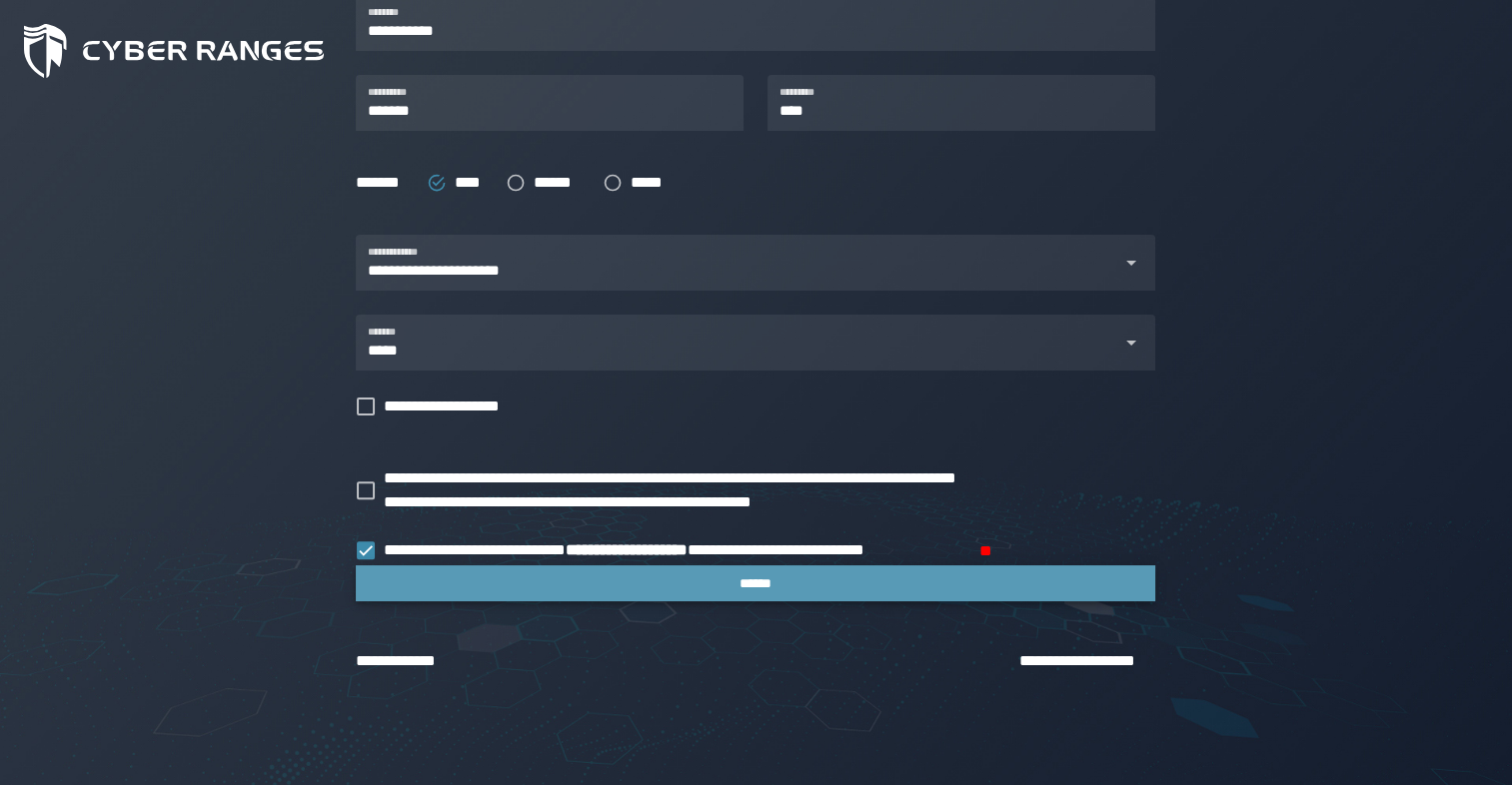 click on "******" at bounding box center [756, 583] 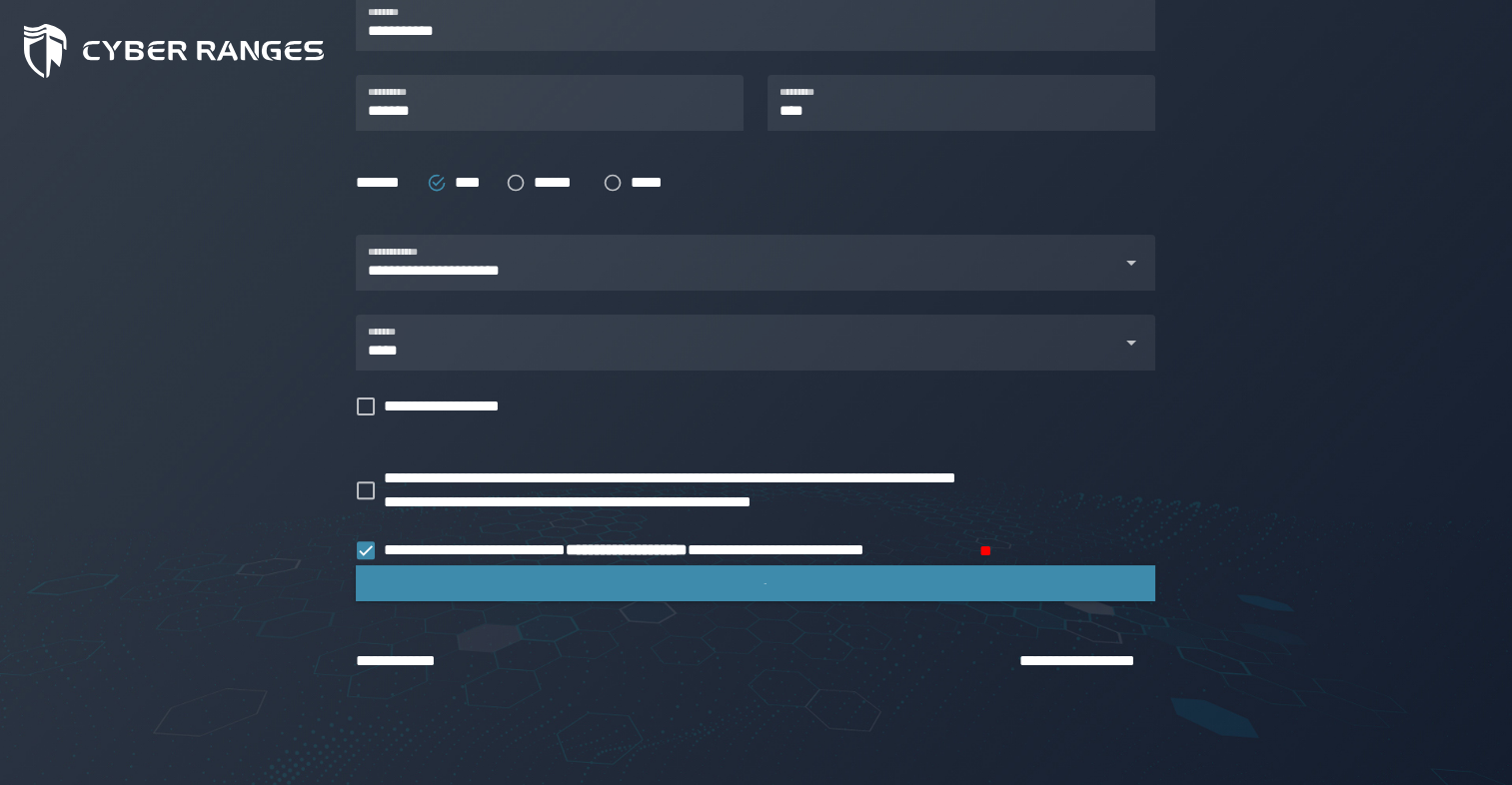 scroll, scrollTop: 0, scrollLeft: 0, axis: both 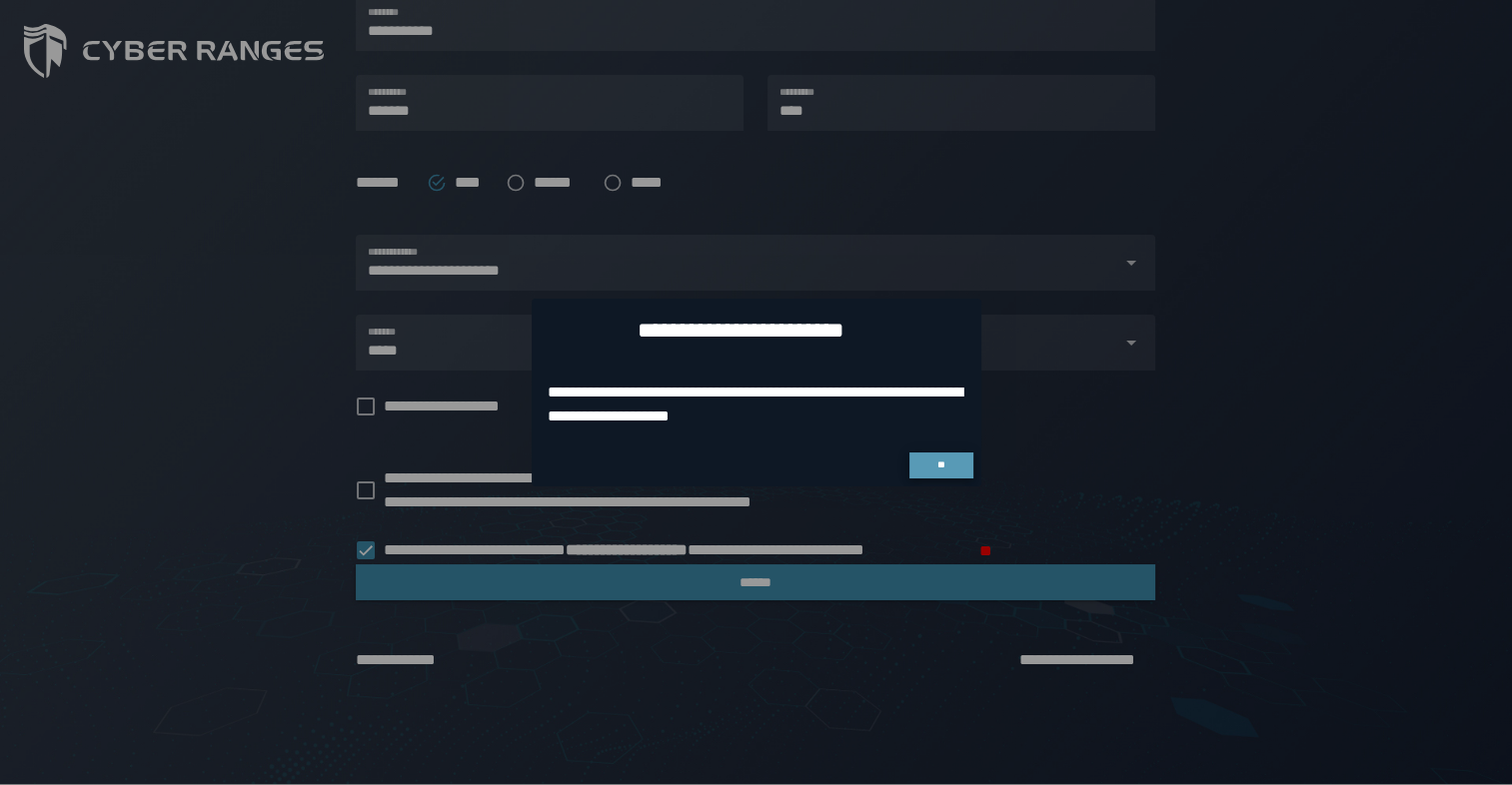 click on "**" at bounding box center [940, 464] 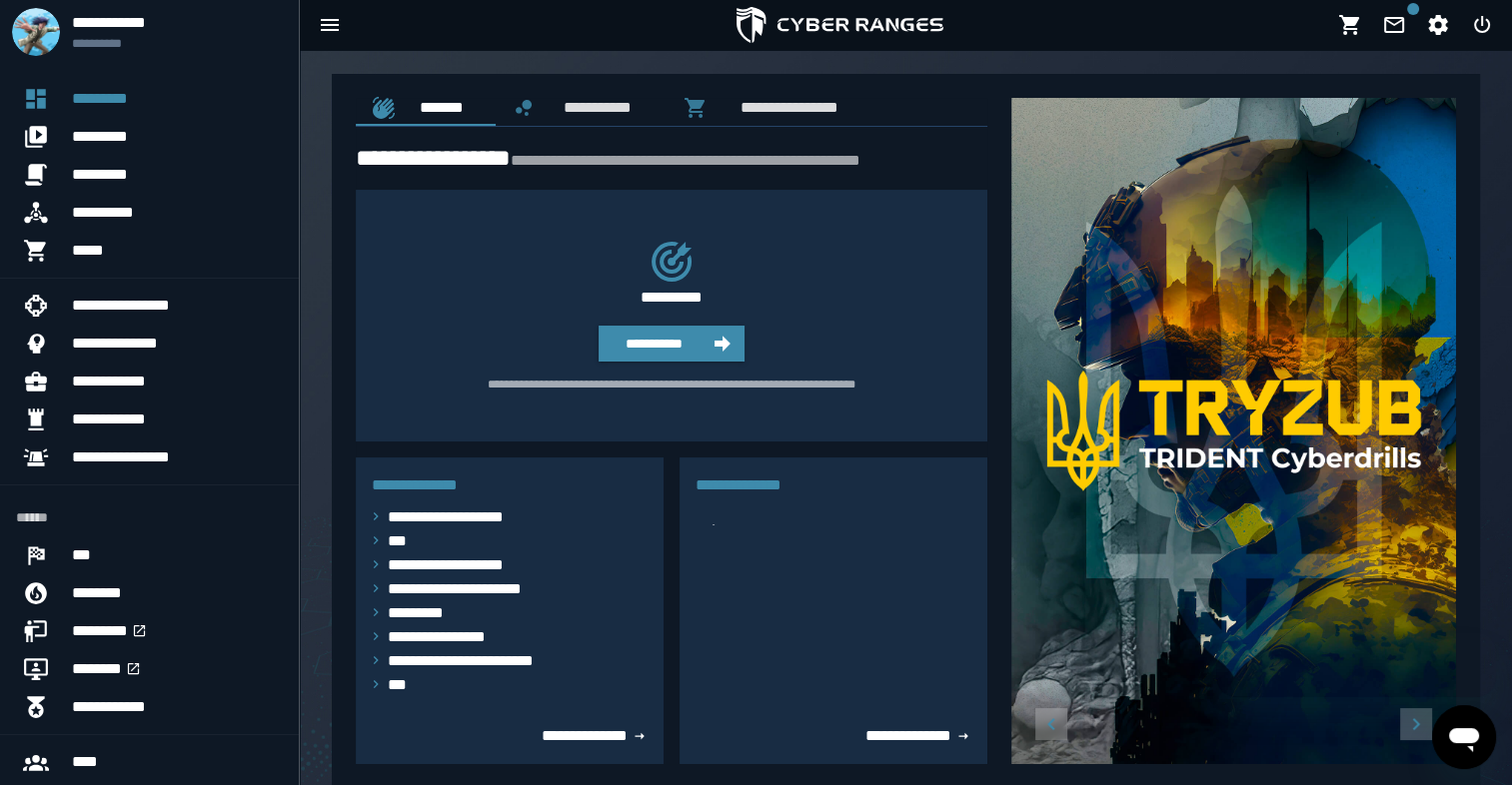 scroll, scrollTop: 0, scrollLeft: 0, axis: both 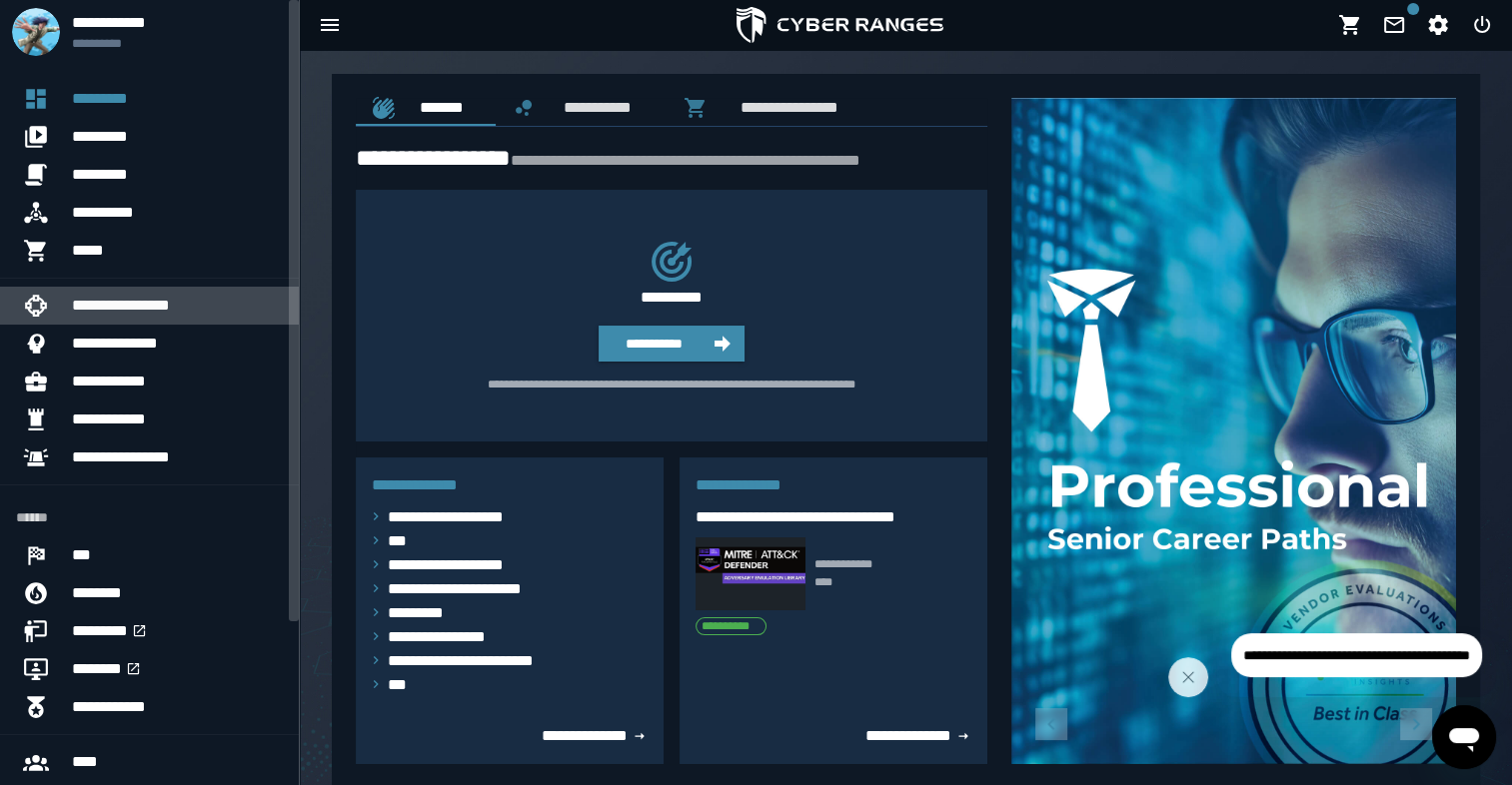 click on "**********" at bounding box center (177, 306) 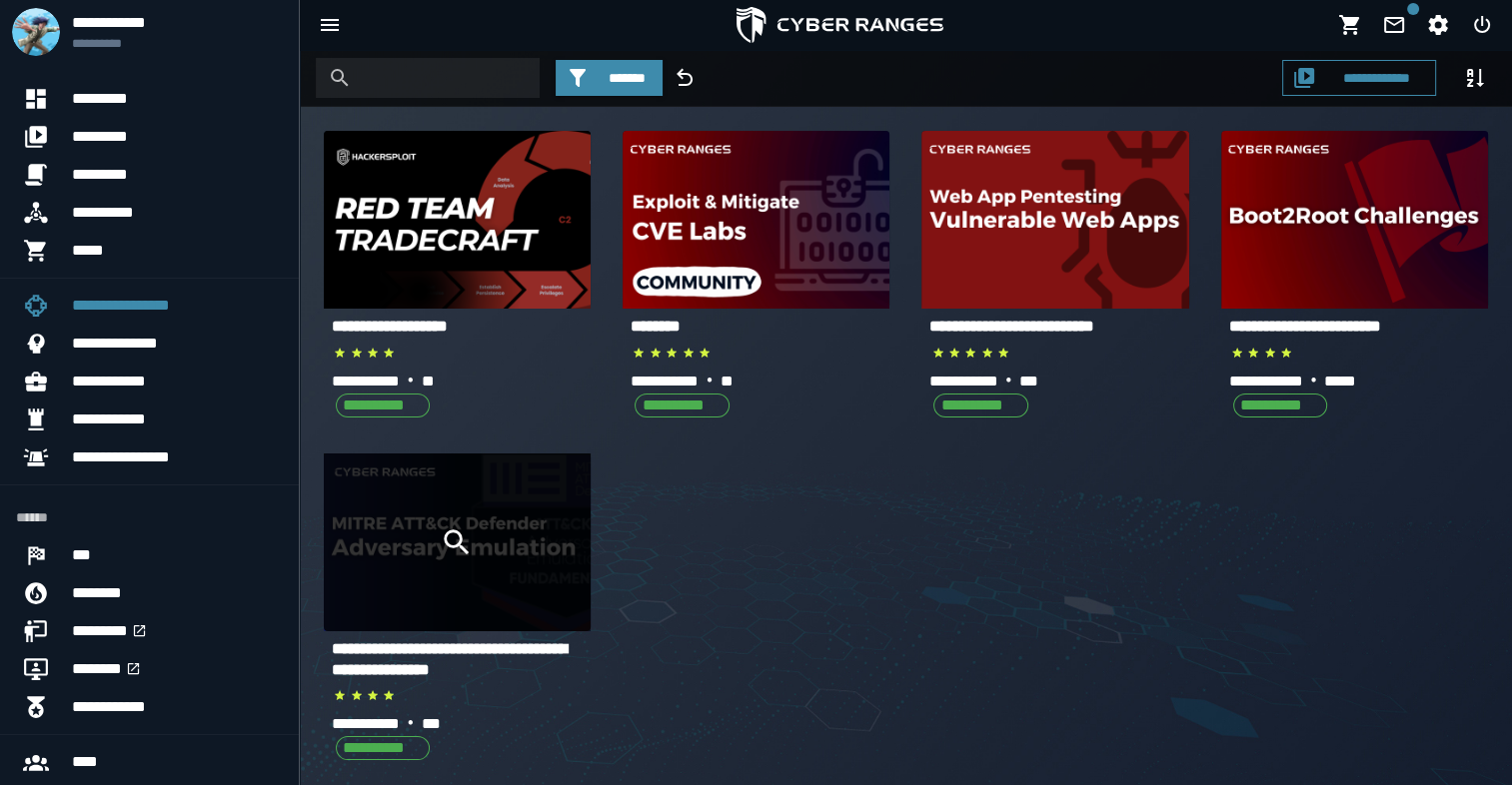 click 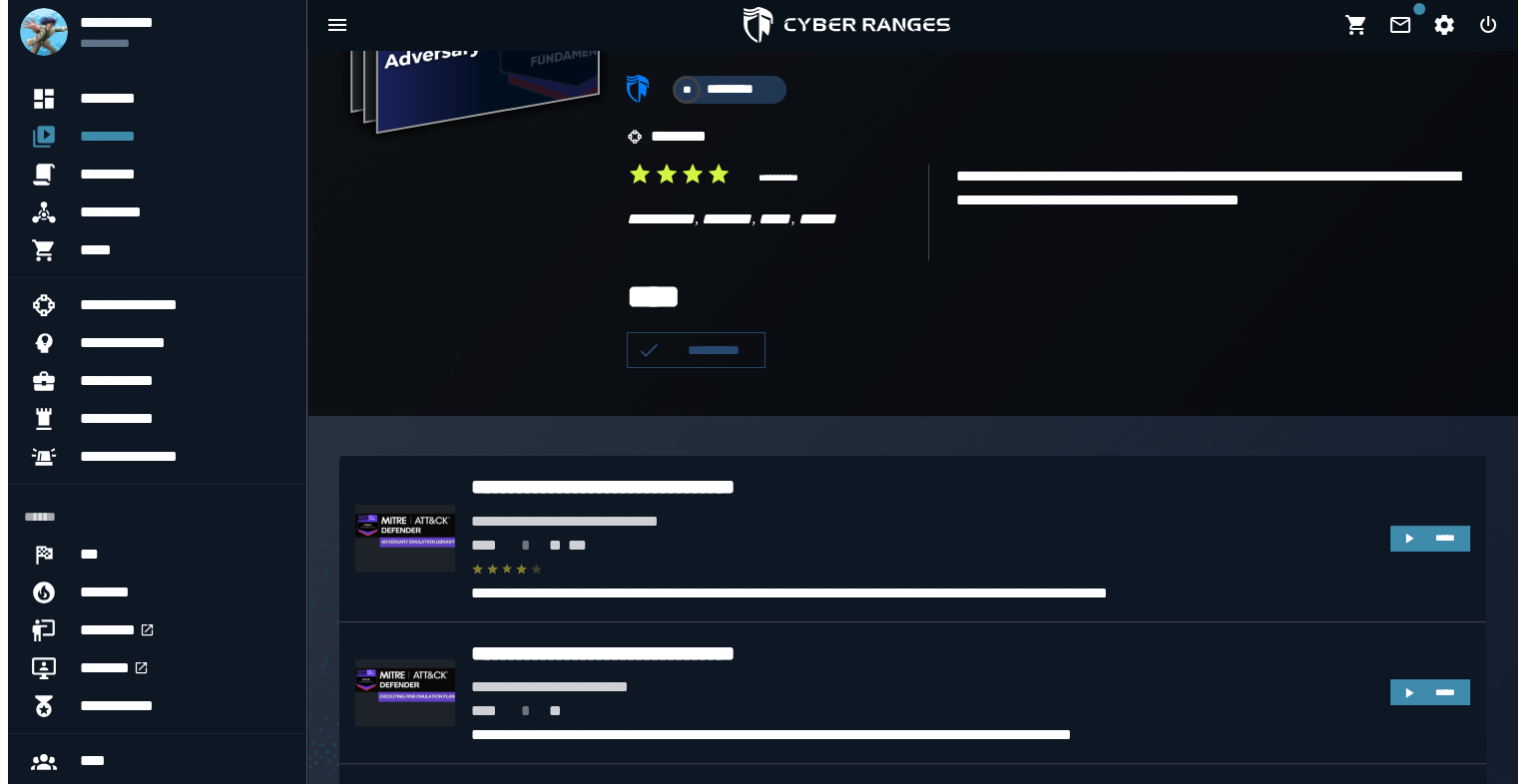 scroll, scrollTop: 0, scrollLeft: 0, axis: both 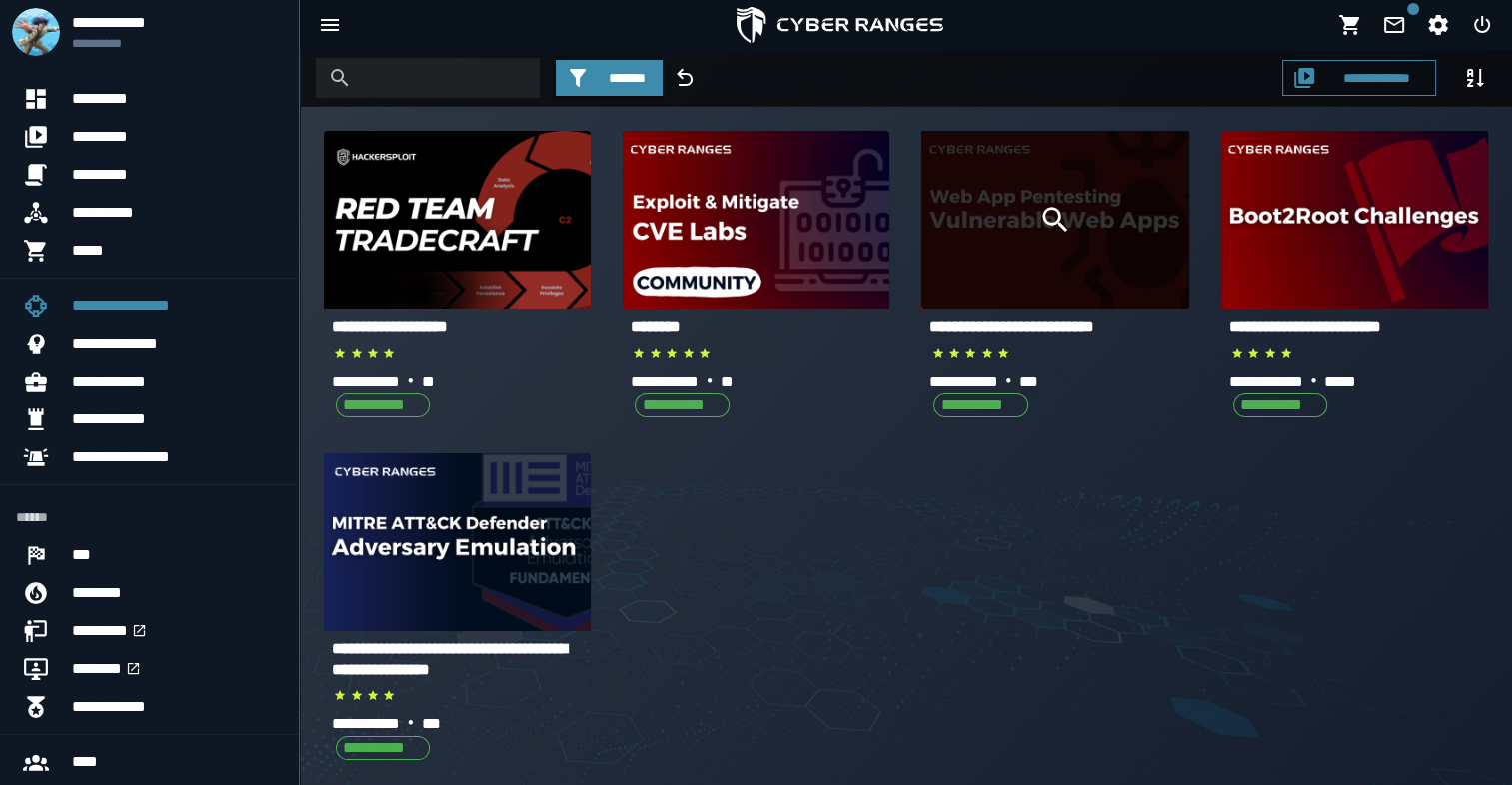 click 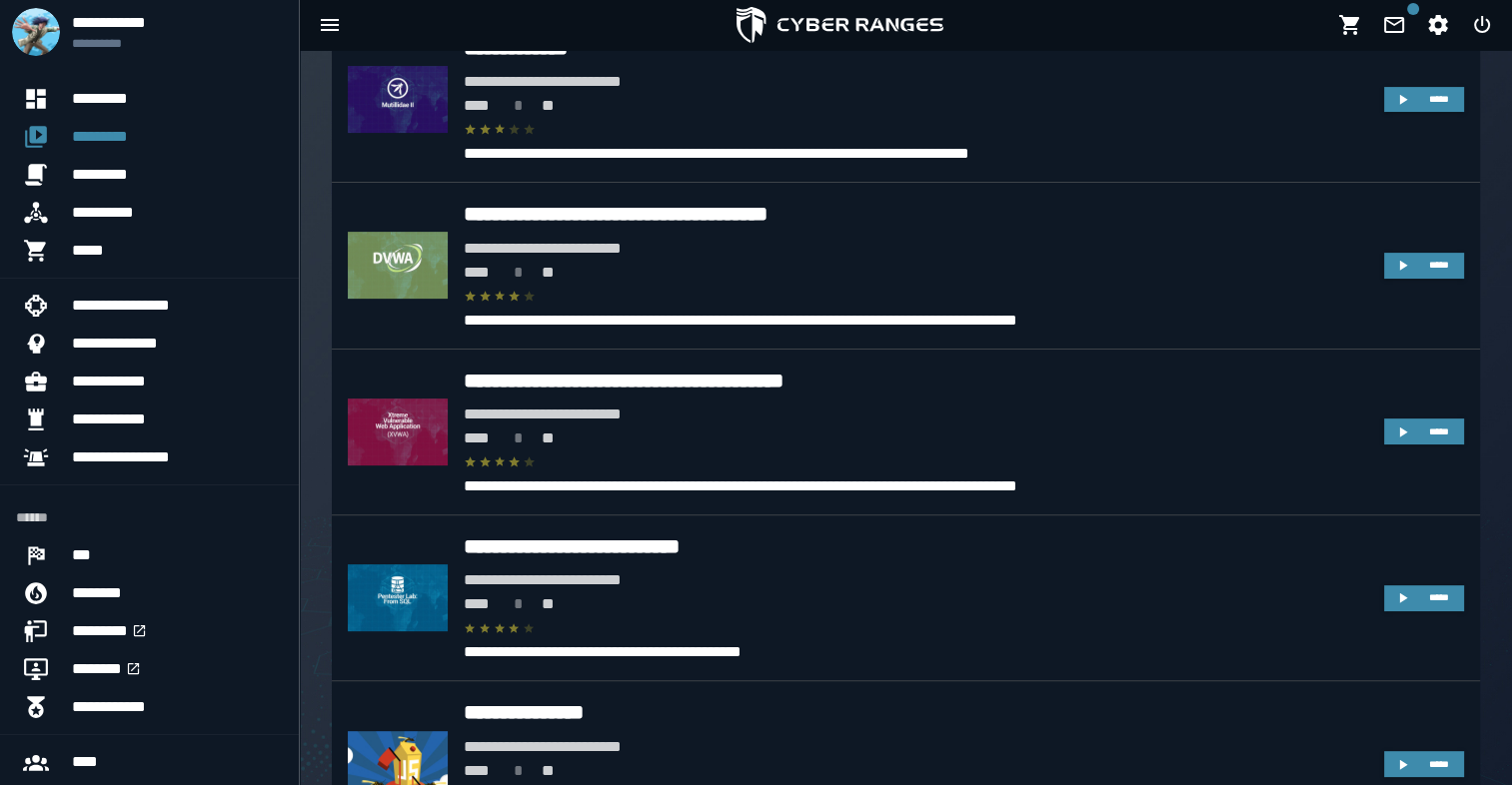 scroll, scrollTop: 652, scrollLeft: 0, axis: vertical 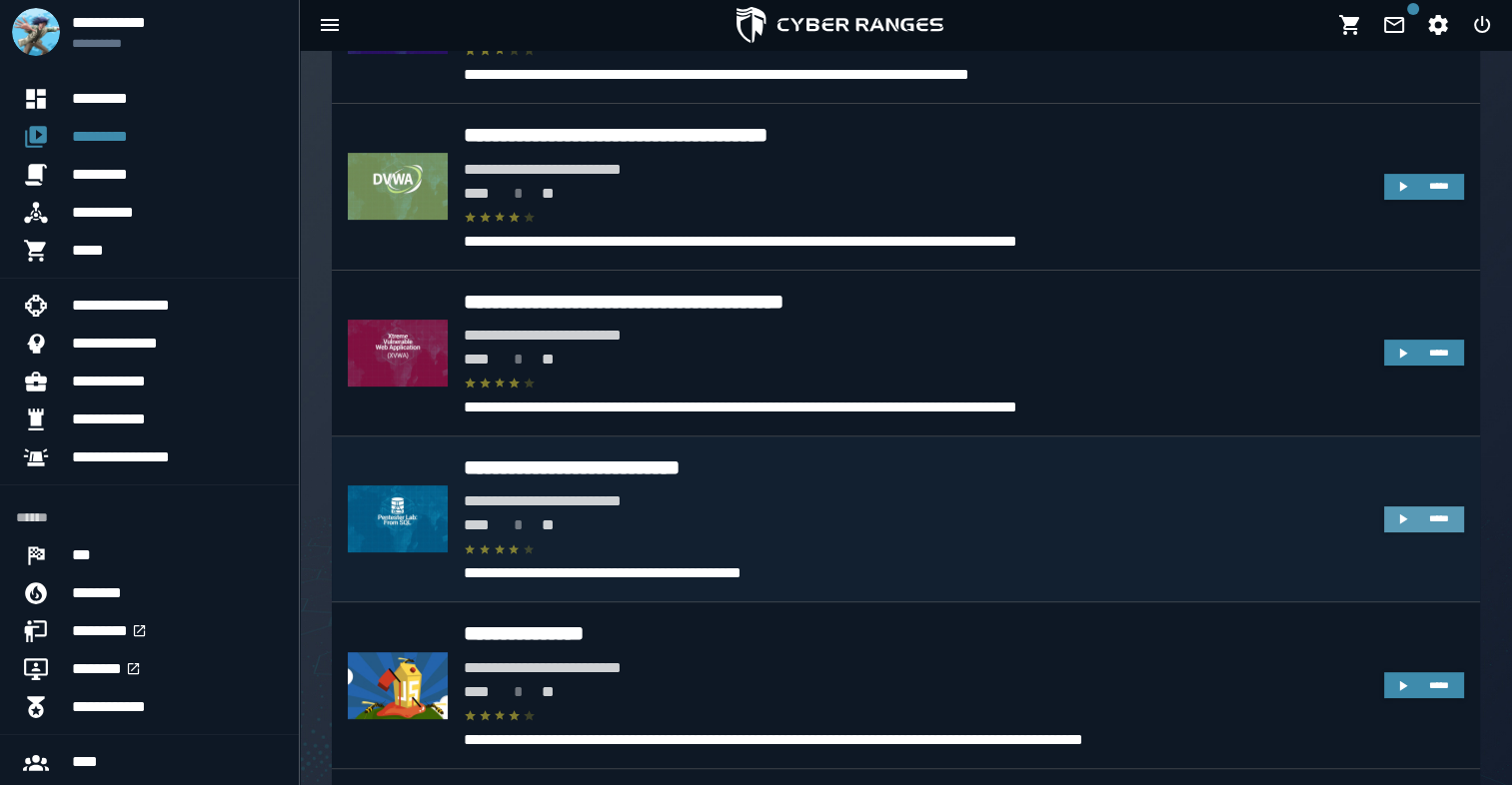 click on "*****" at bounding box center (1439, 518) 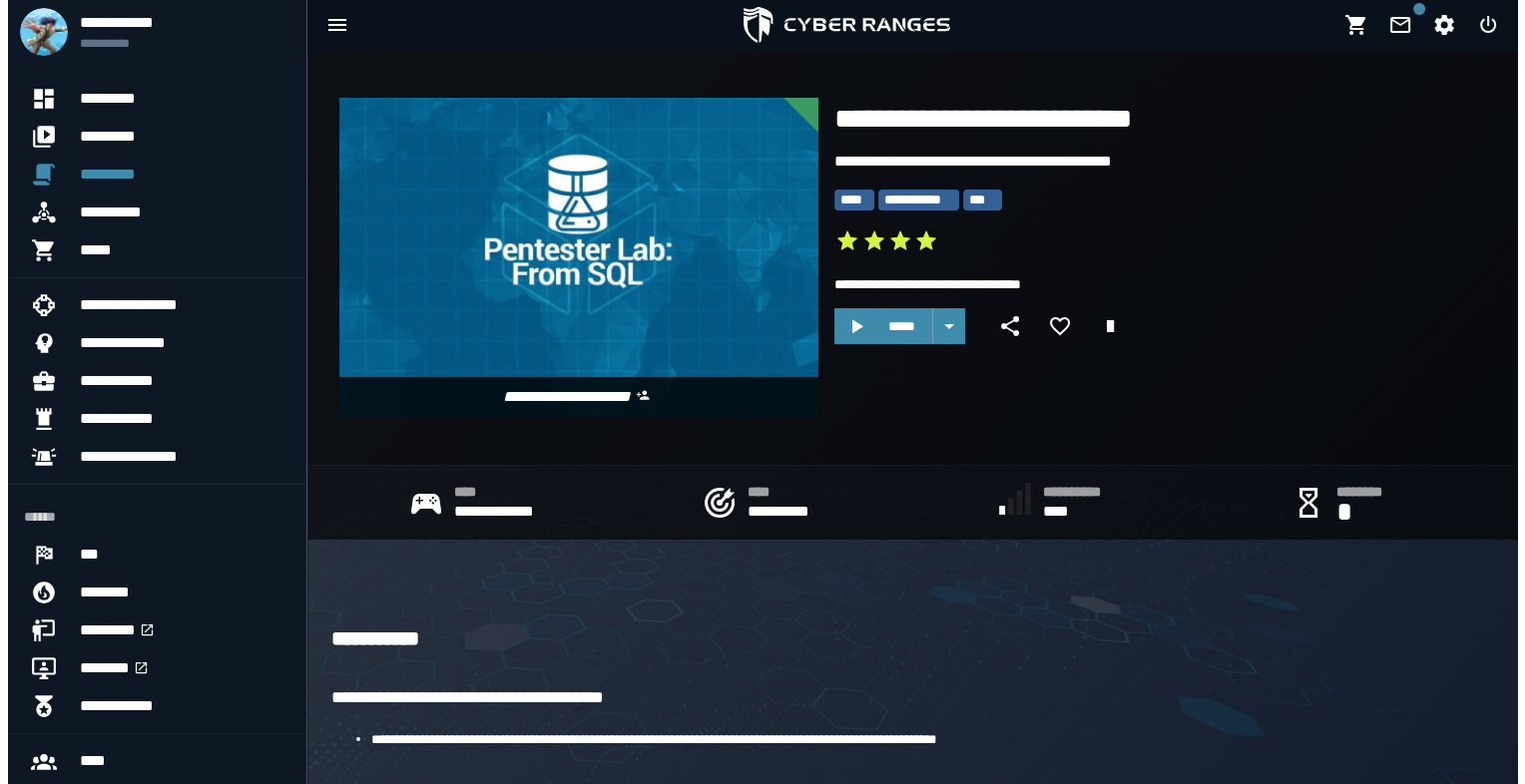 scroll, scrollTop: 0, scrollLeft: 0, axis: both 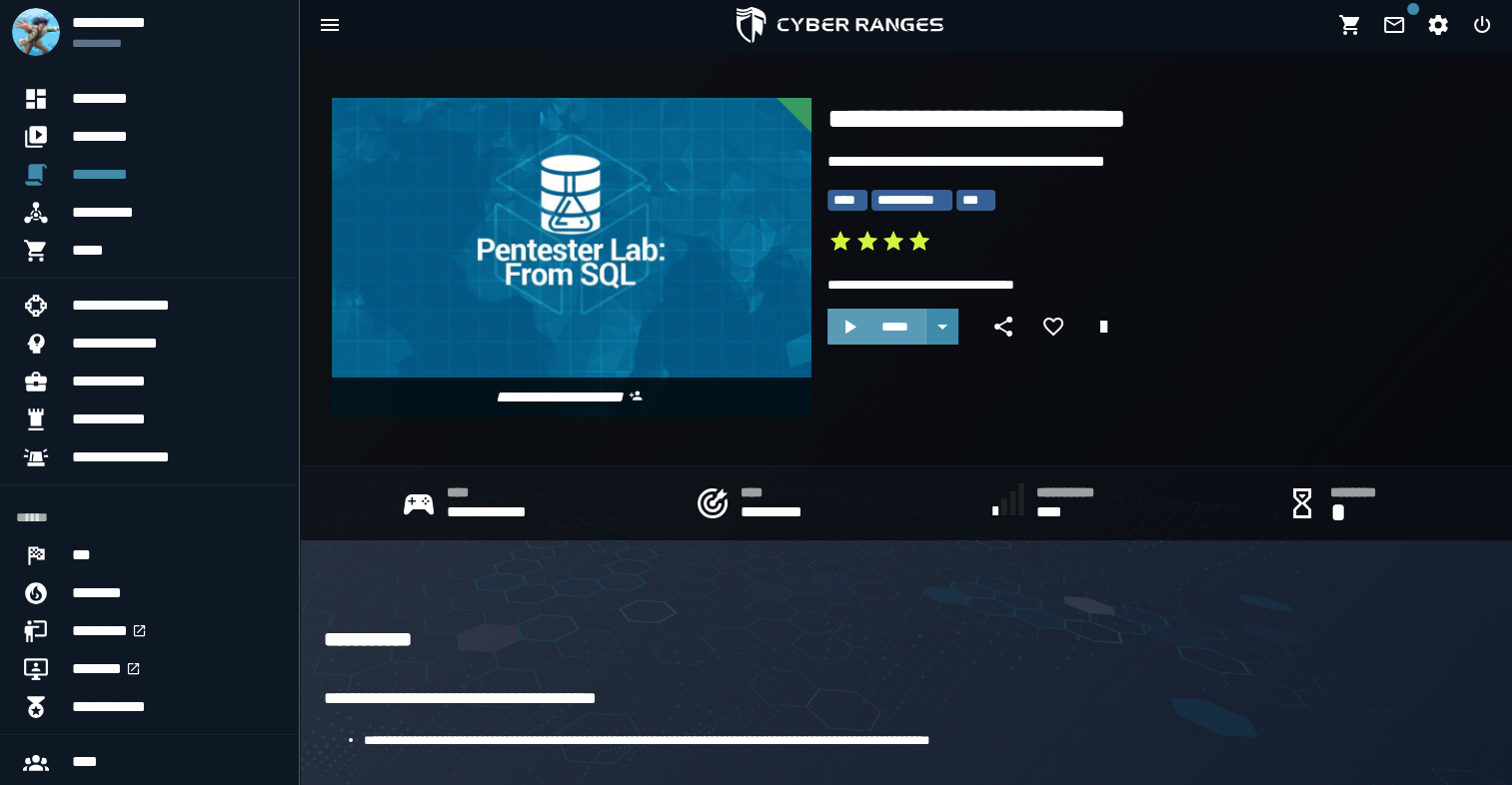 click on "*****" at bounding box center (894, 327) 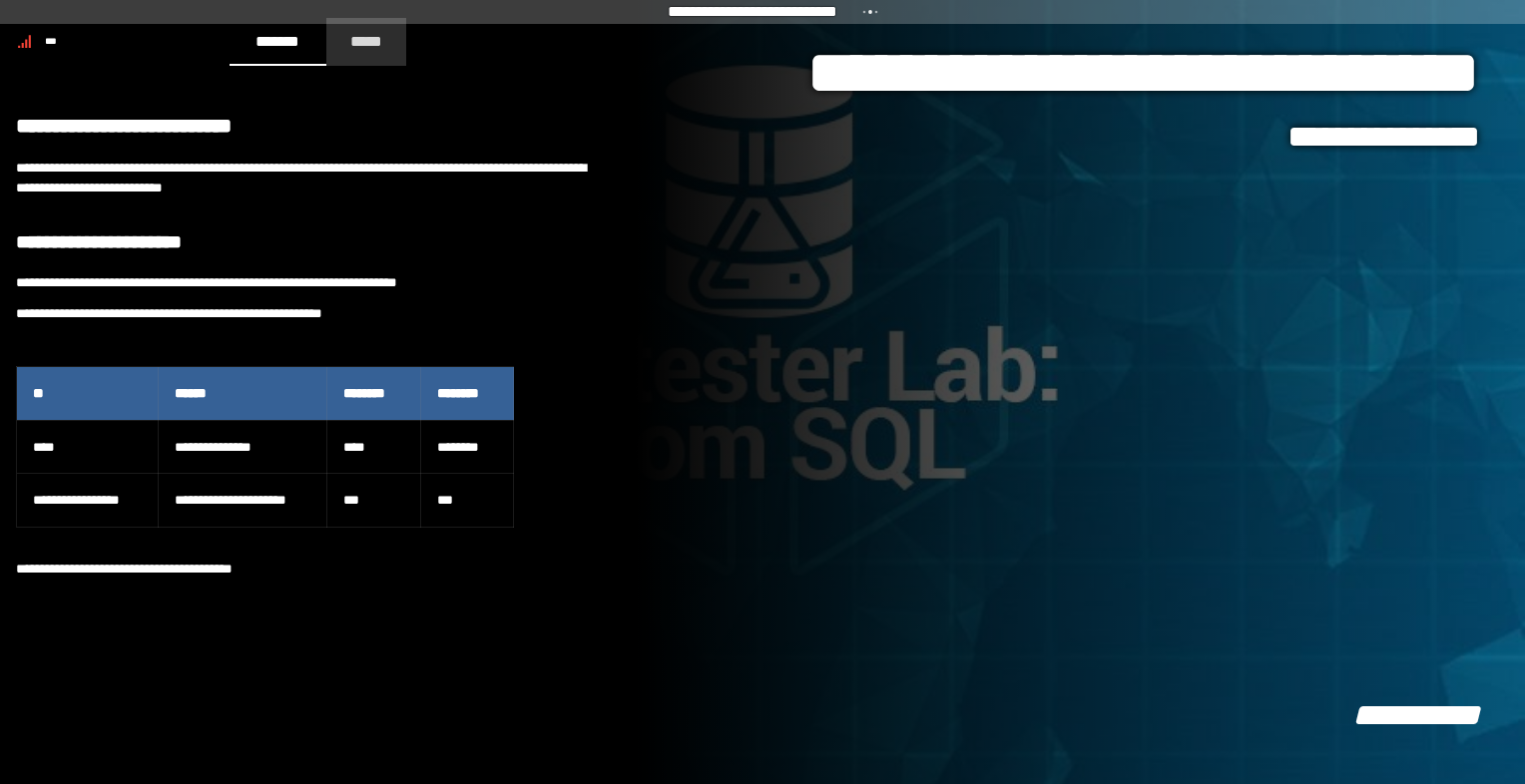 click on "*****" at bounding box center (366, 41) 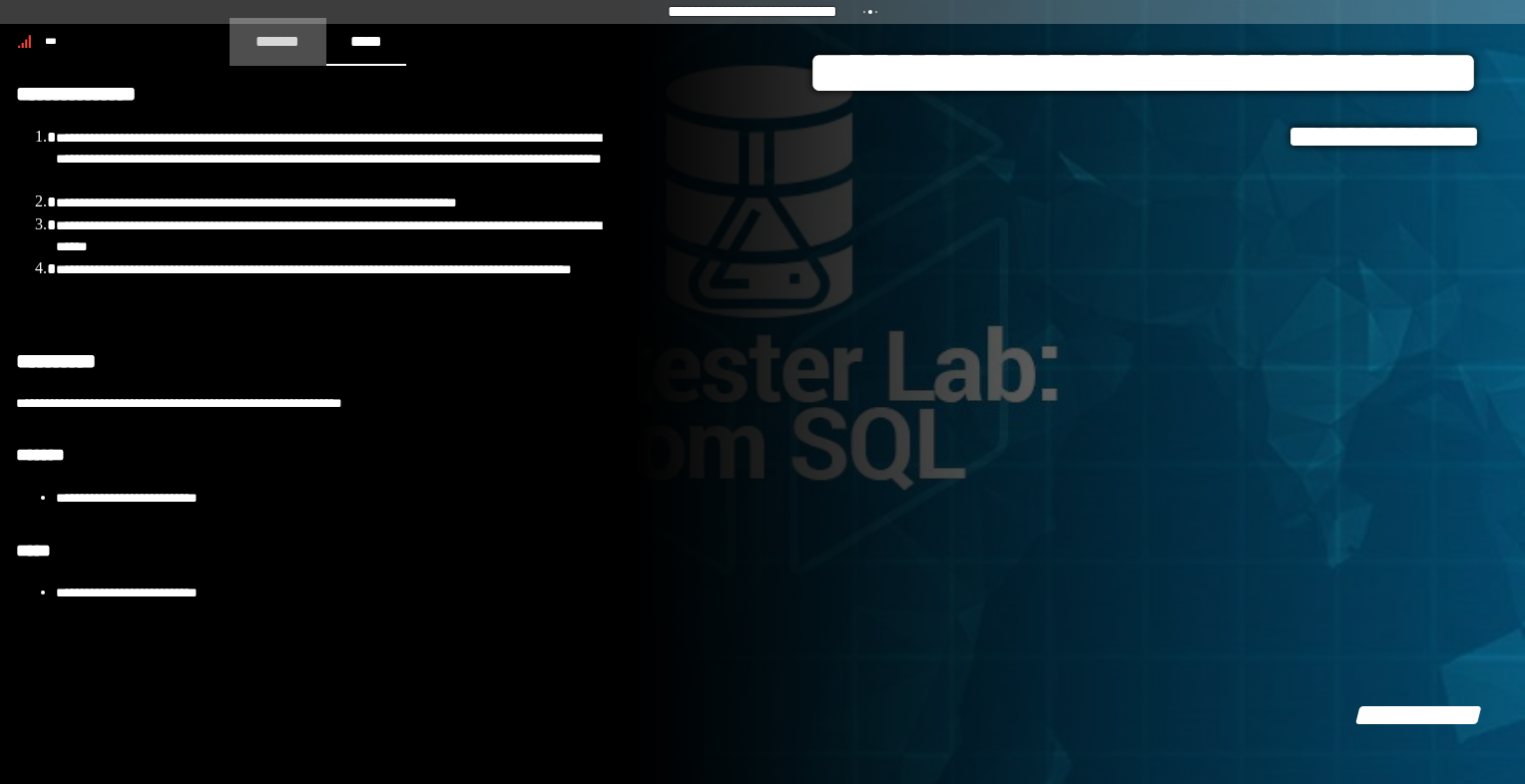 click on "*******" 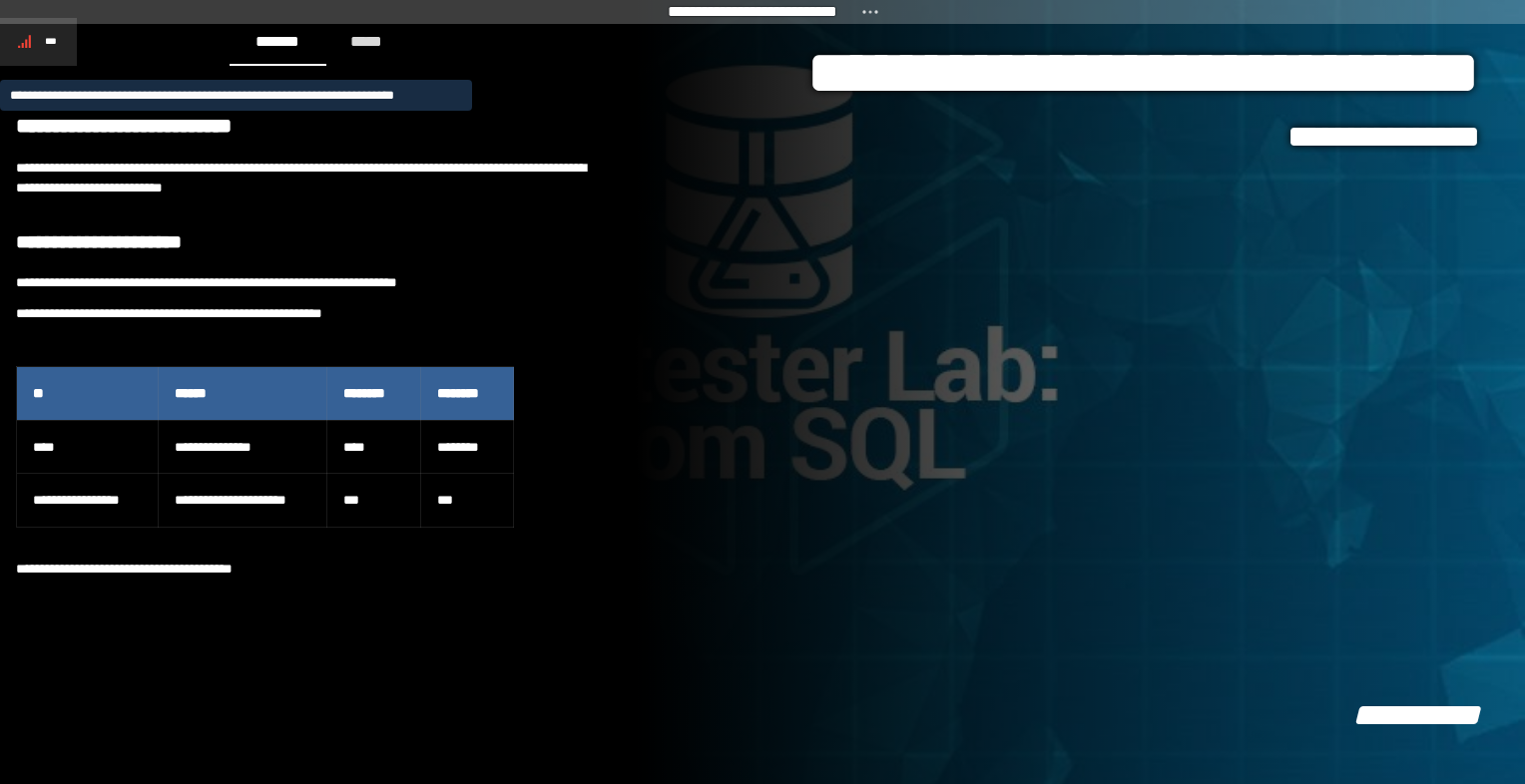 click on "***" at bounding box center [51, 41] 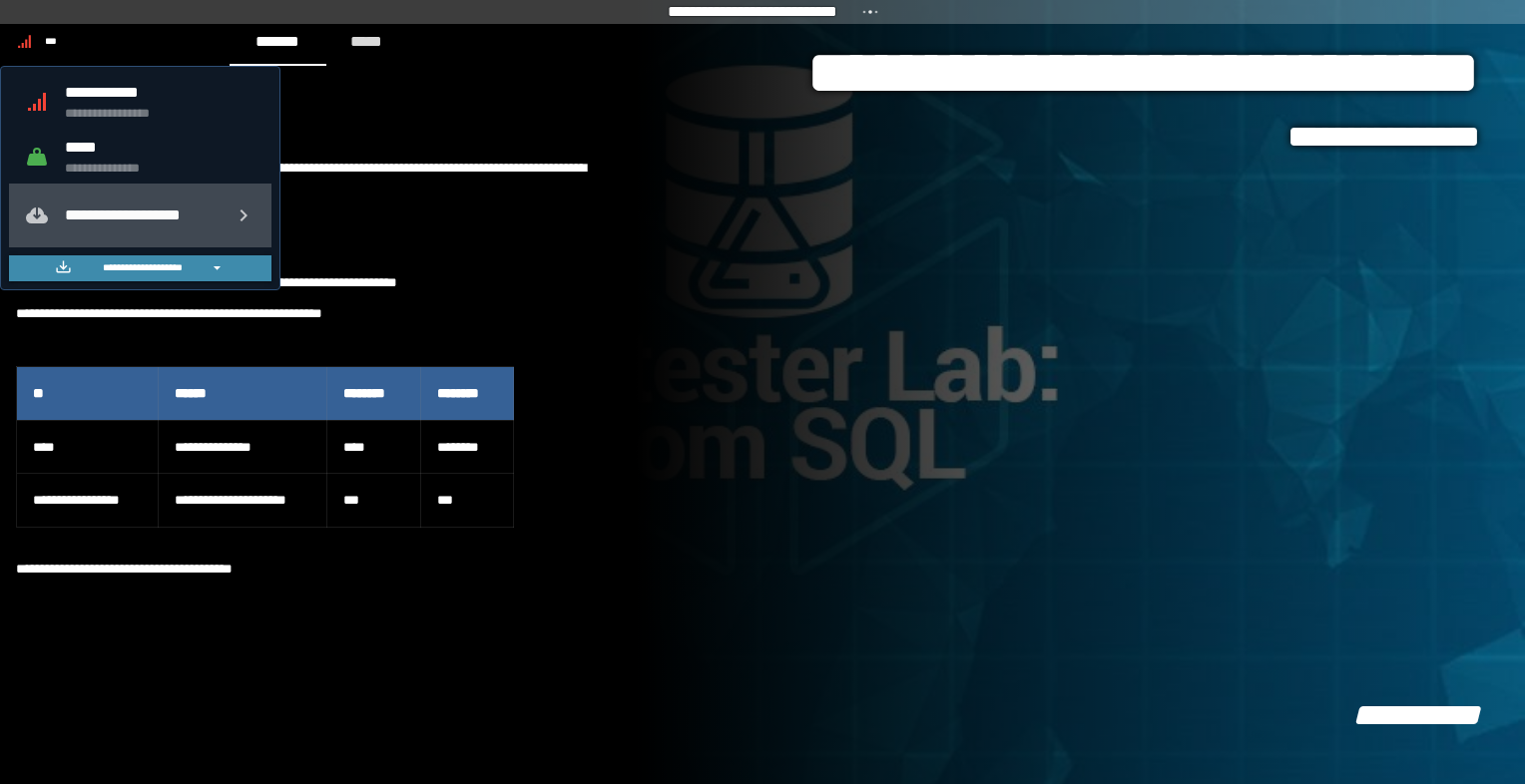 click on "**********" 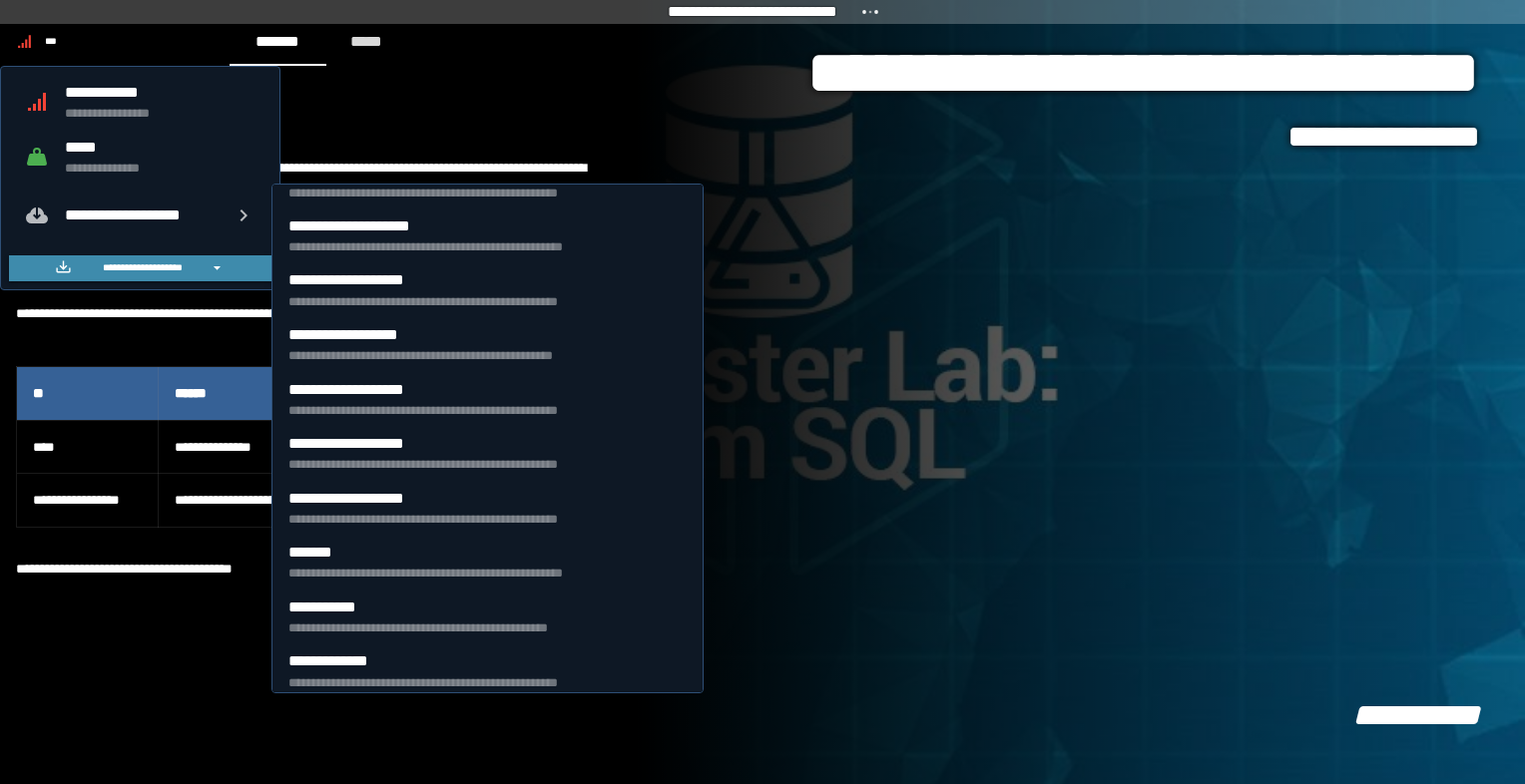 scroll, scrollTop: 581, scrollLeft: 0, axis: vertical 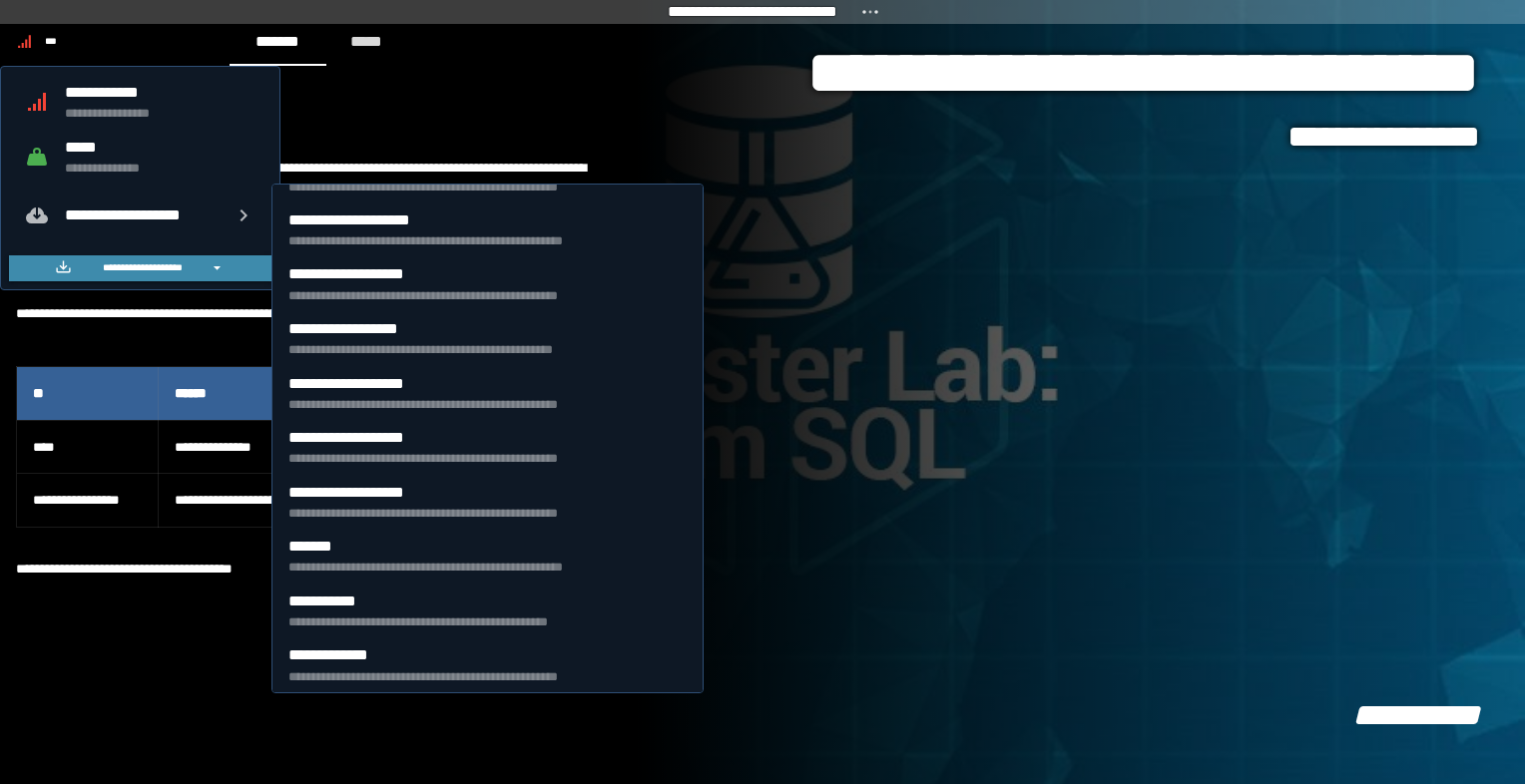 click on "**********" at bounding box center [1080, 392] 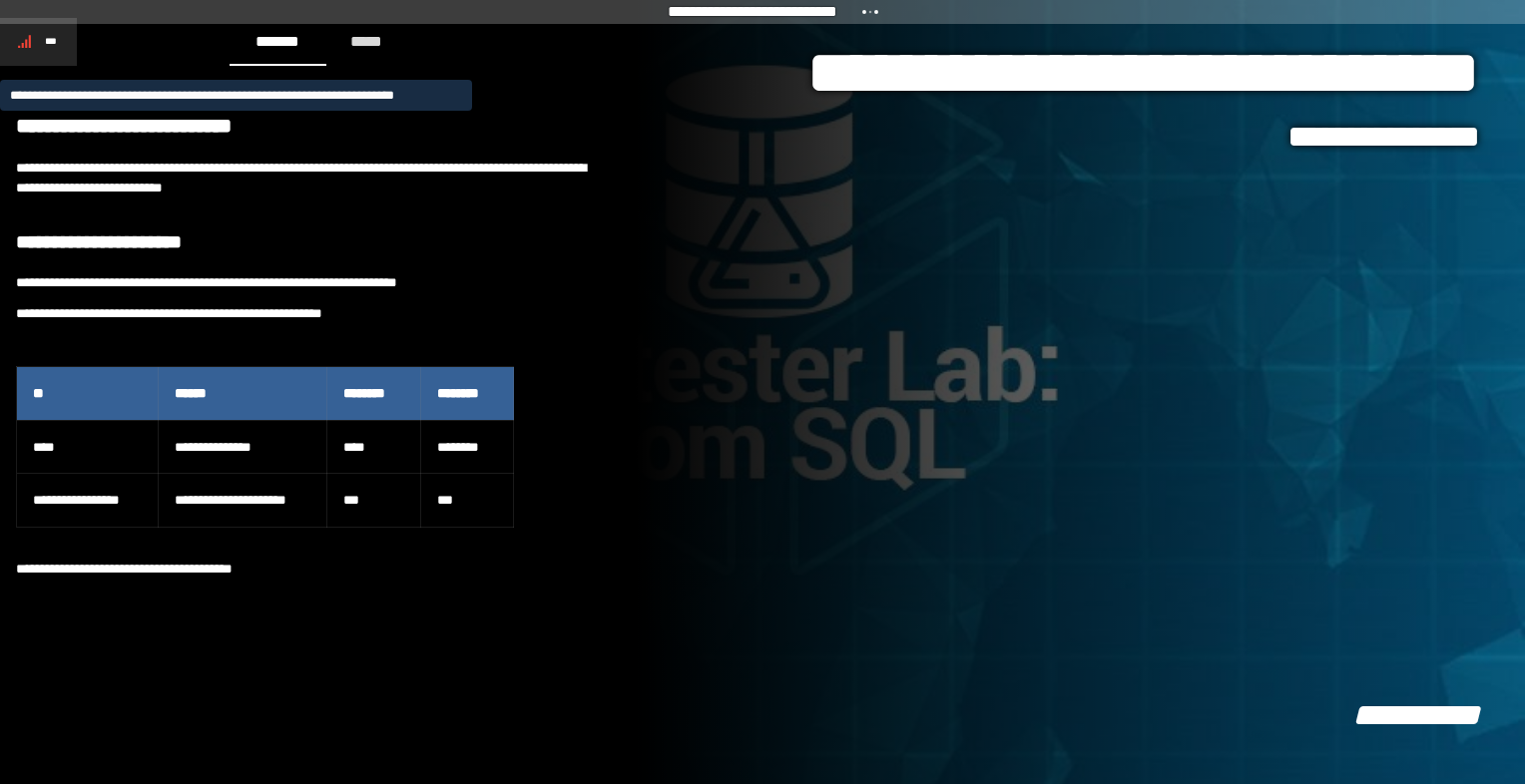 click on "***" at bounding box center (38, 42) 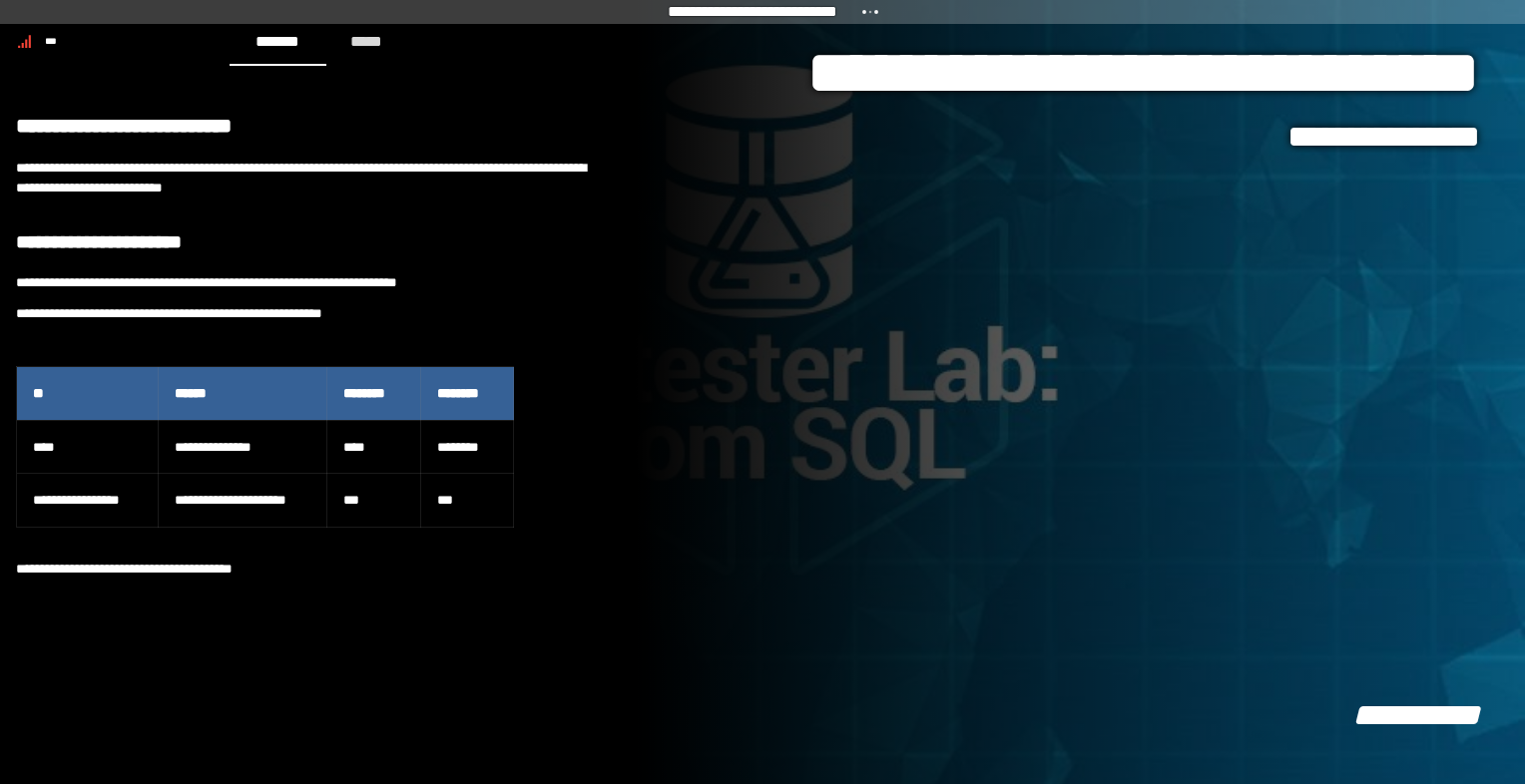 click on "**********" at bounding box center (317, 425) 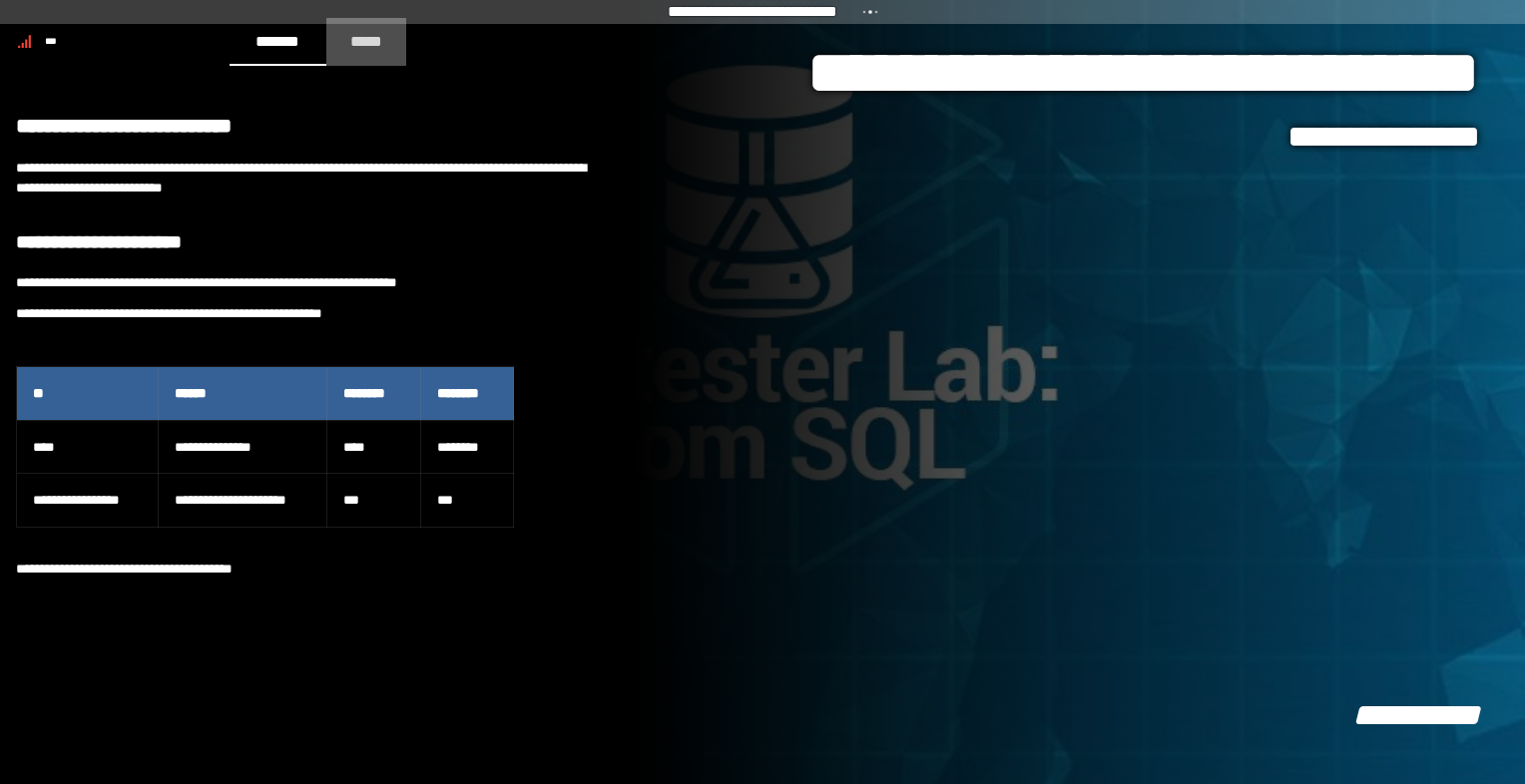 click on "*****" at bounding box center [366, 41] 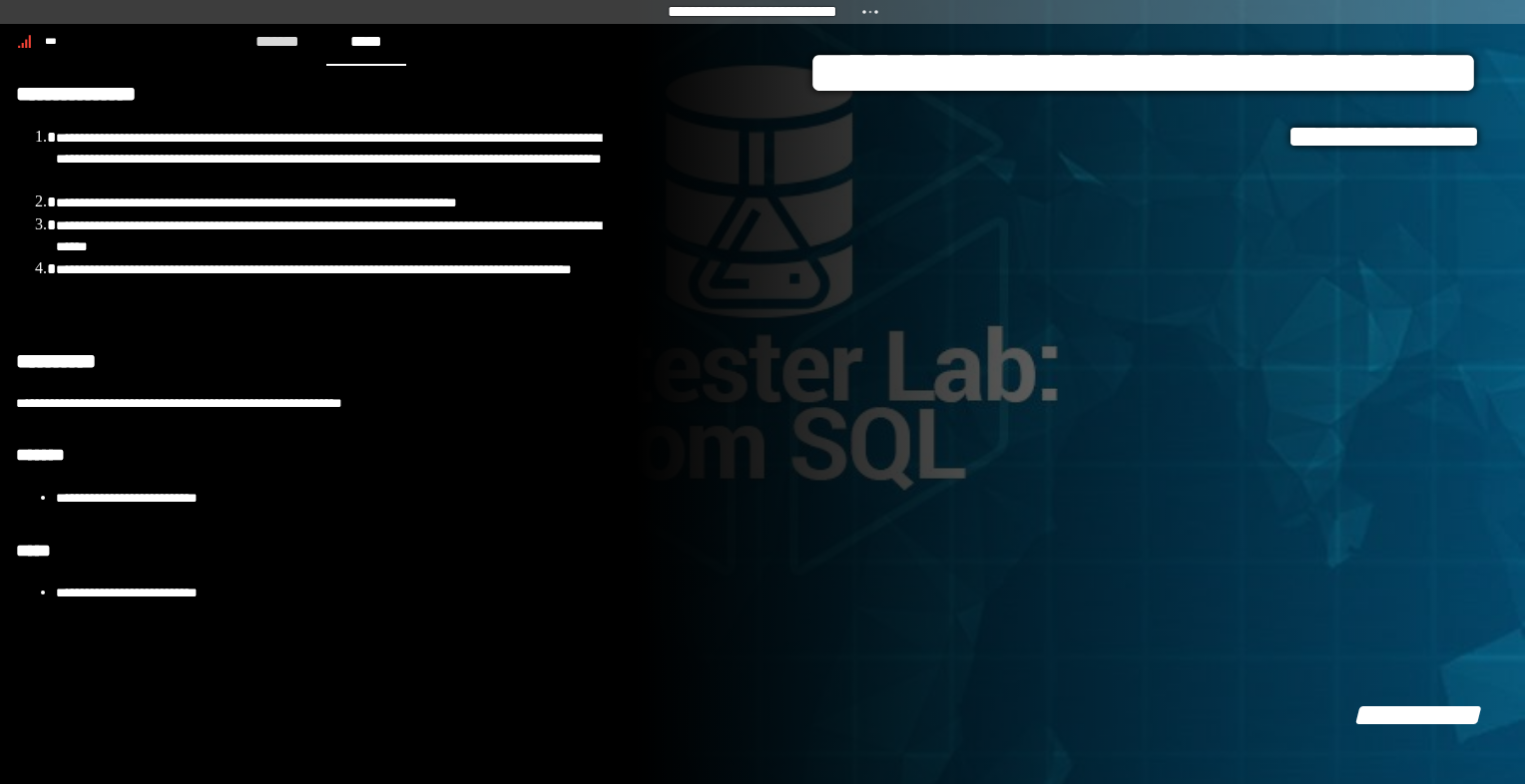 click on "**********" at bounding box center [330, 498] 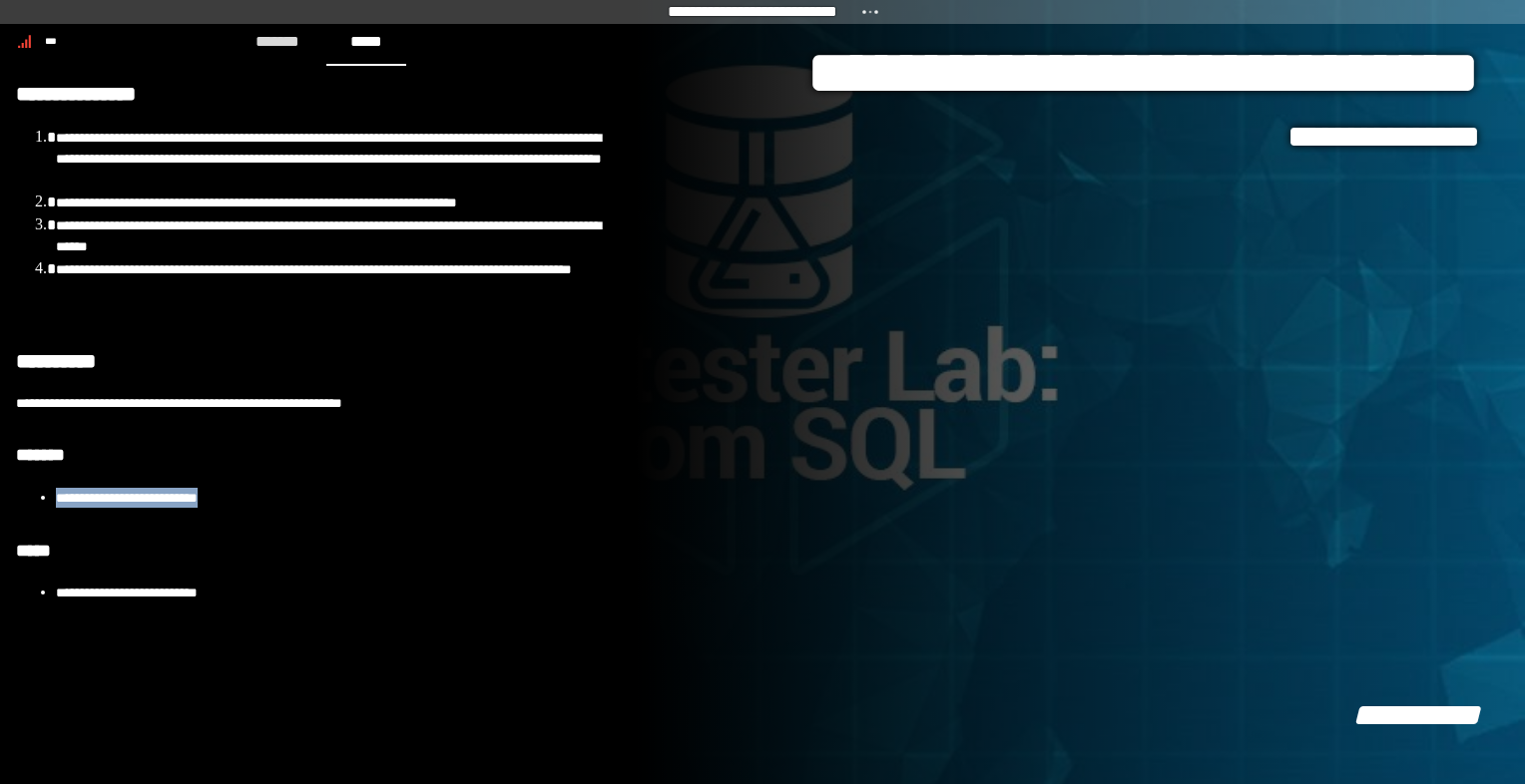 drag, startPoint x: 238, startPoint y: 529, endPoint x: 55, endPoint y: 537, distance: 183.17478 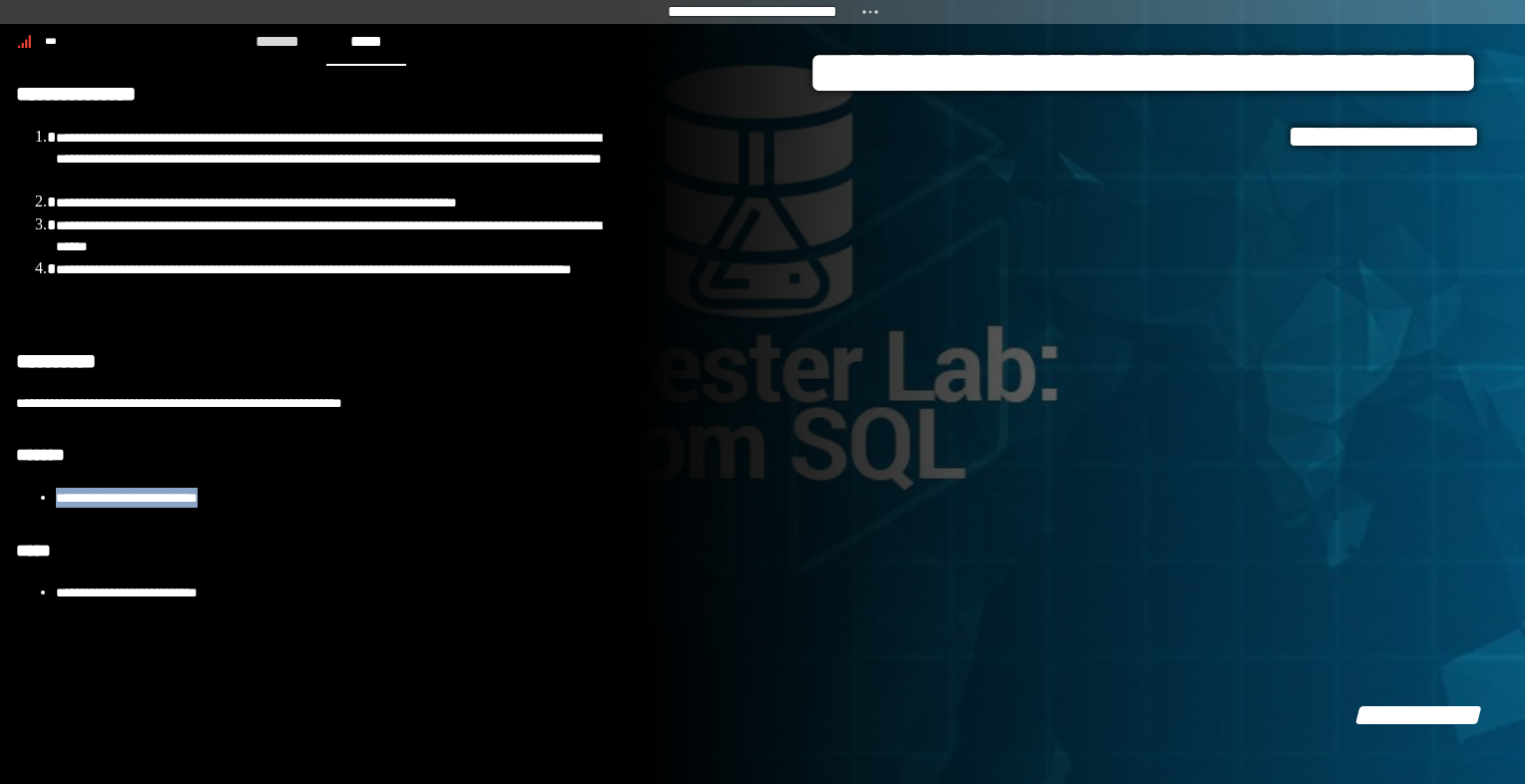 click on "**********" at bounding box center [310, 498] 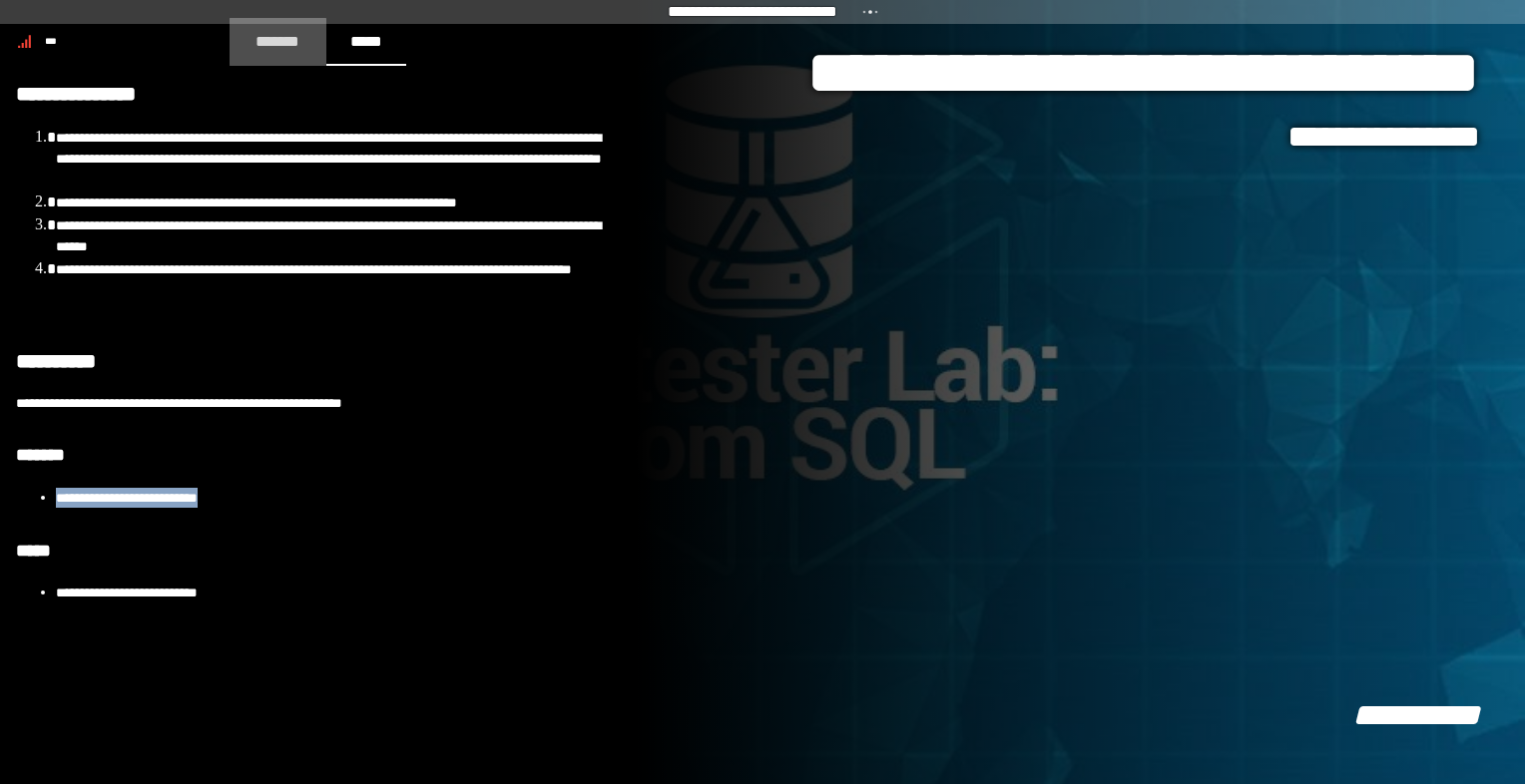 click on "*******" at bounding box center [277, 41] 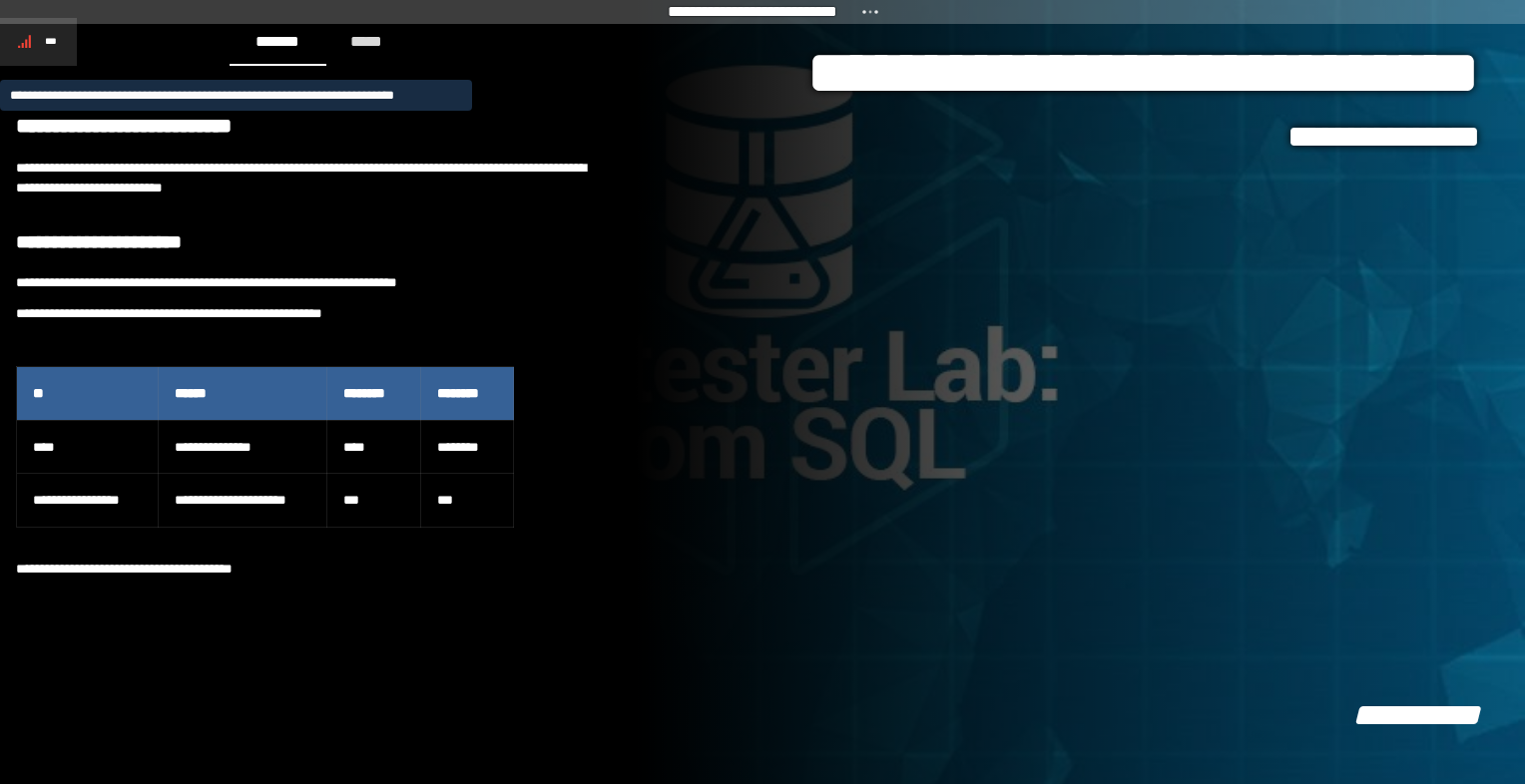 click on "***" at bounding box center [51, 41] 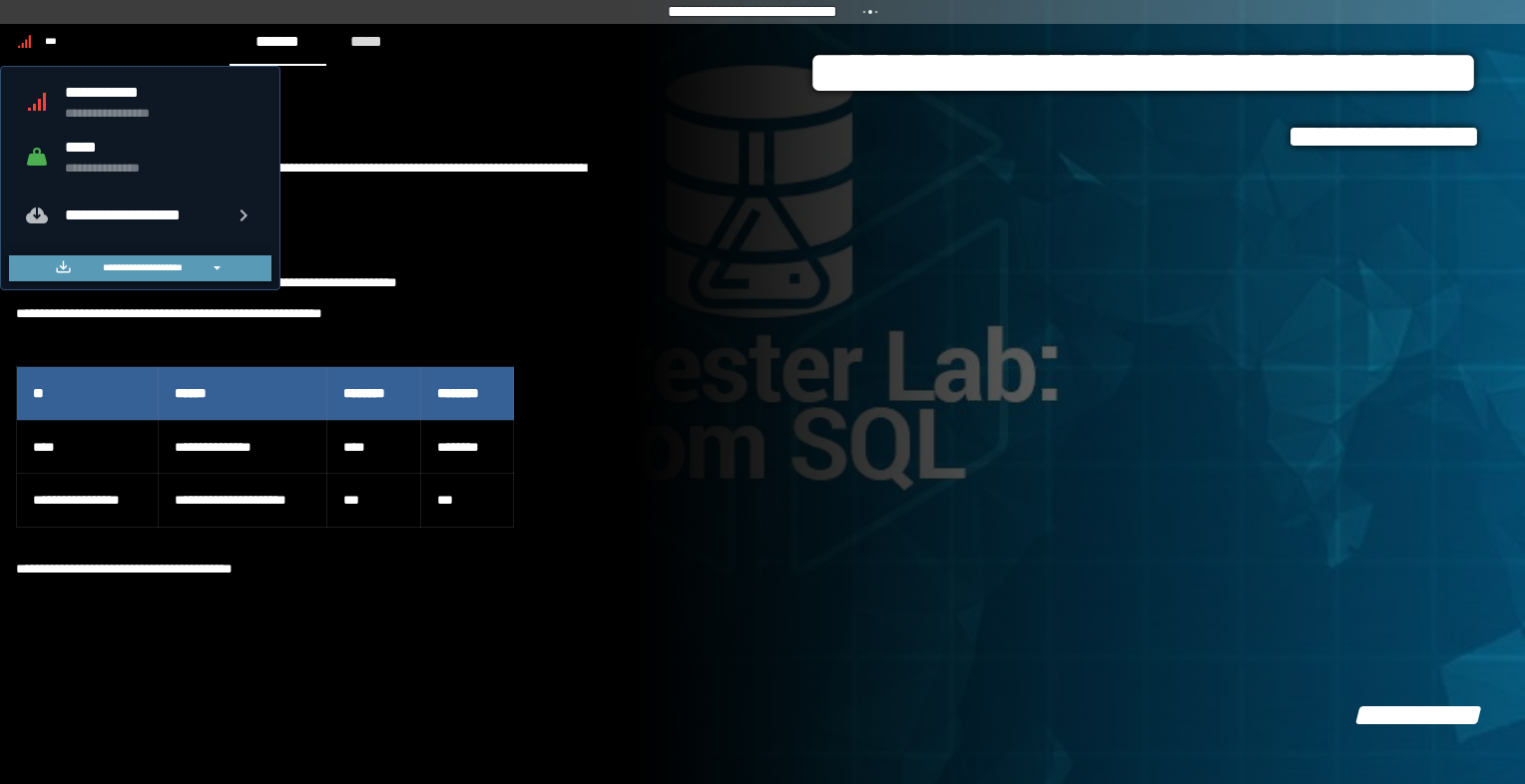 click on "**********" at bounding box center (142, 267) 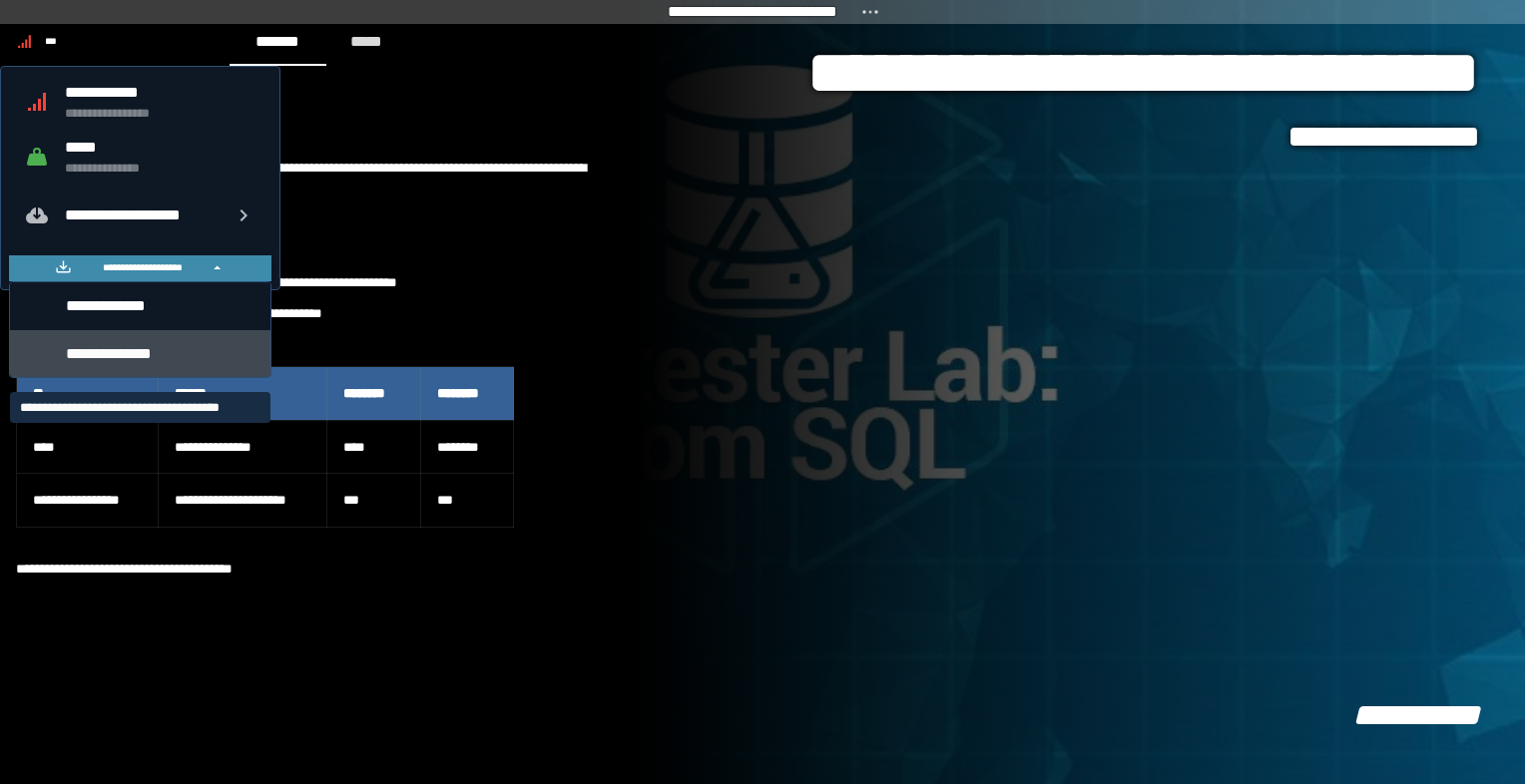 click on "**********" at bounding box center [161, 353] 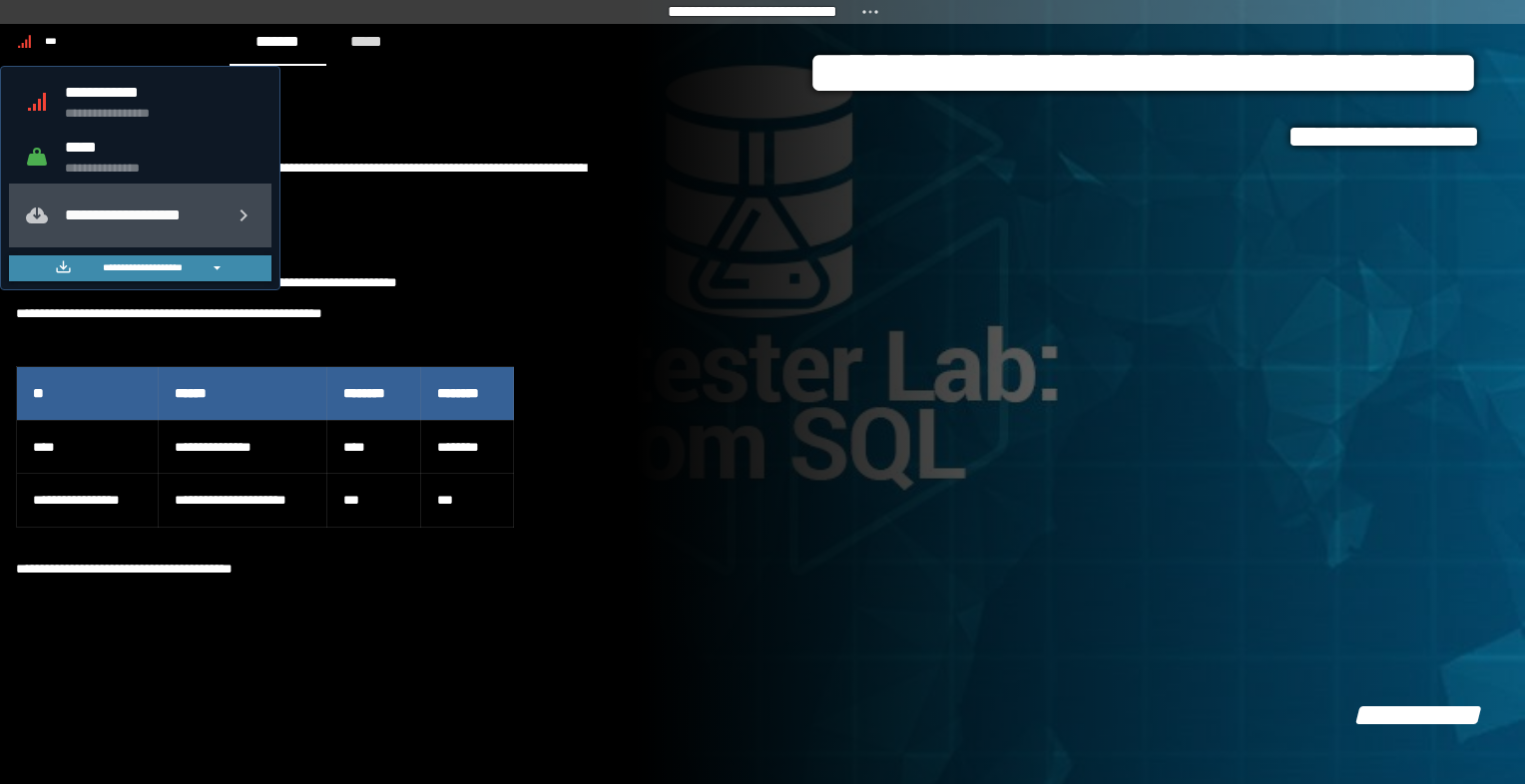 click on "**********" 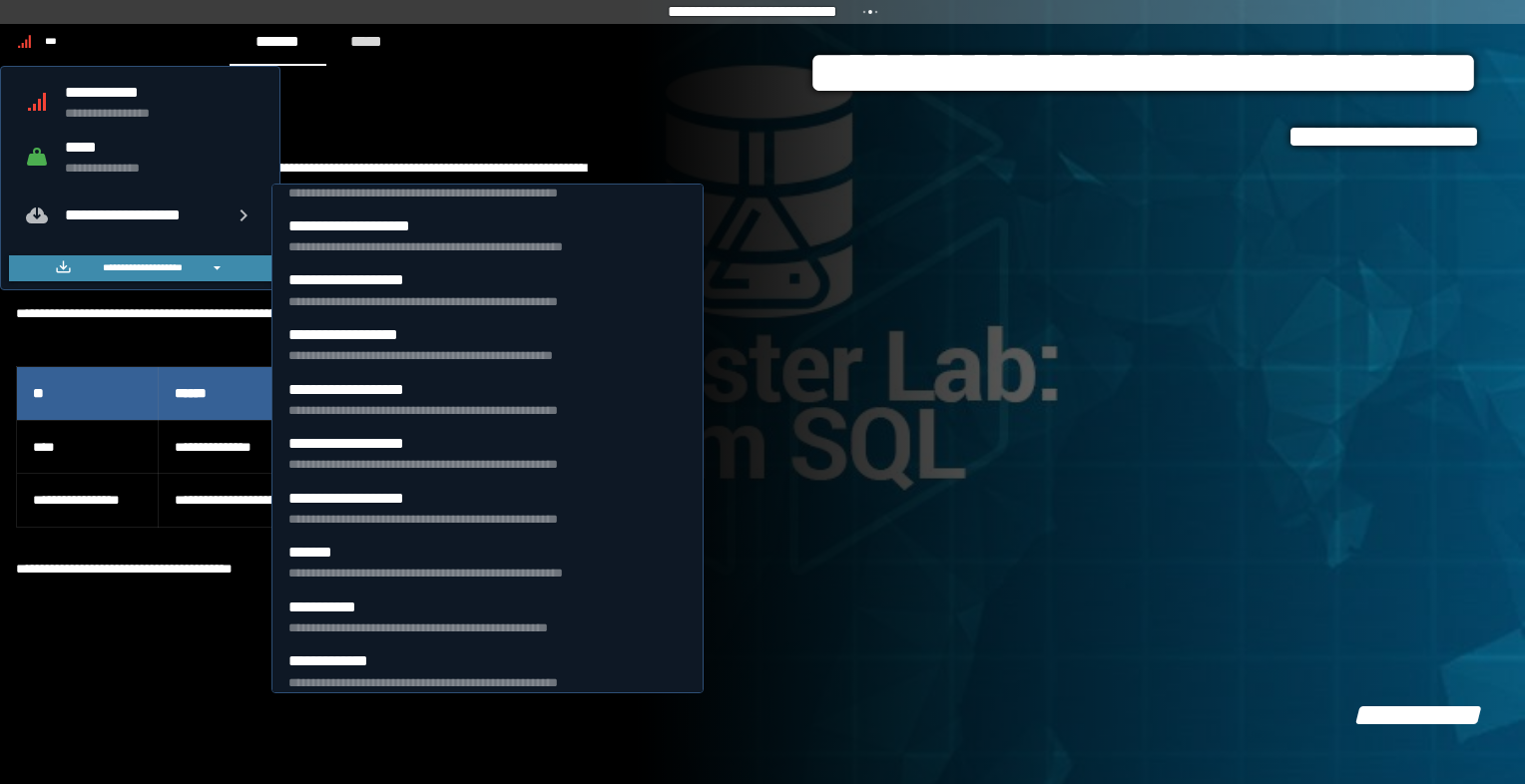 scroll, scrollTop: 581, scrollLeft: 0, axis: vertical 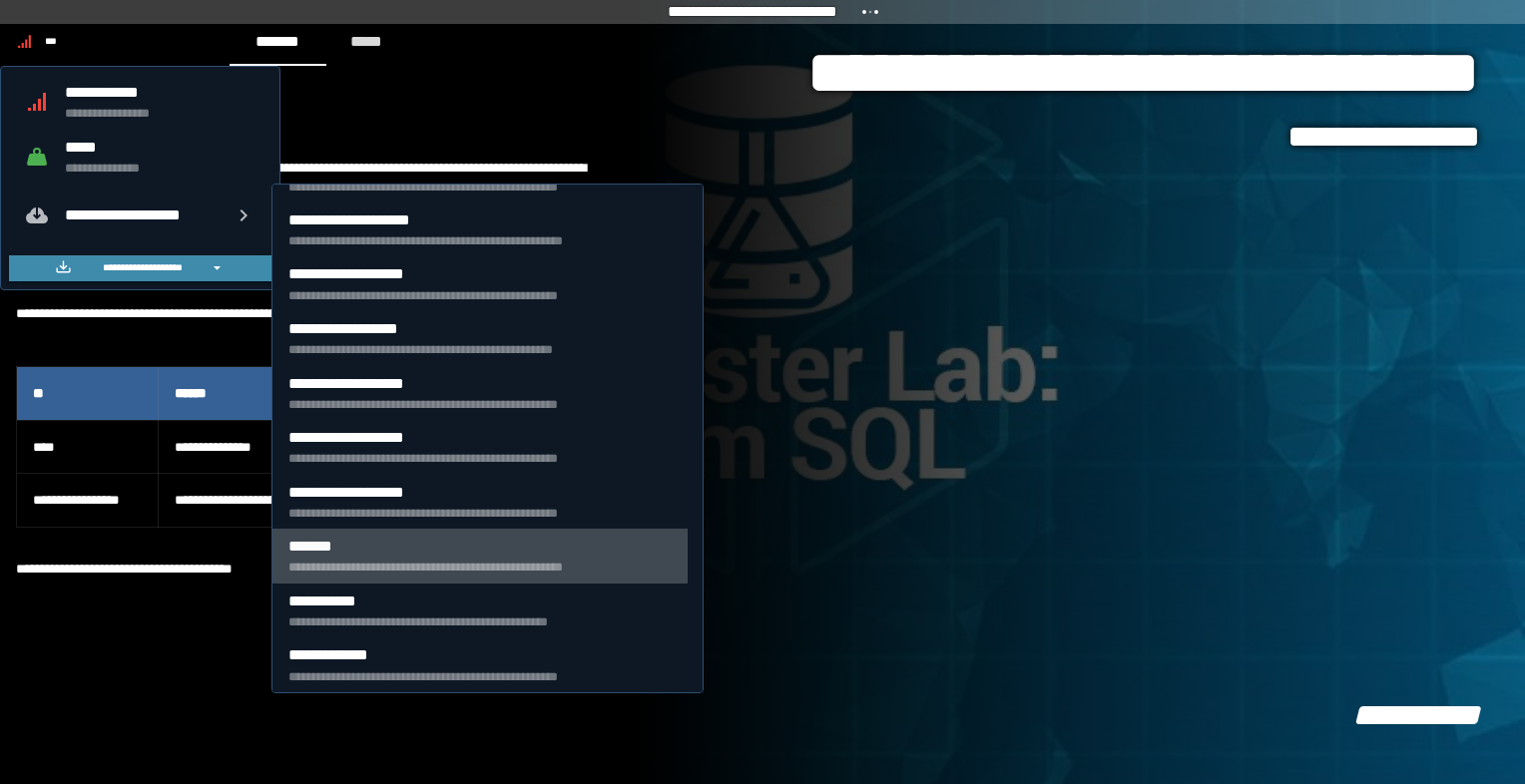click on "*******" at bounding box center (480, 546) 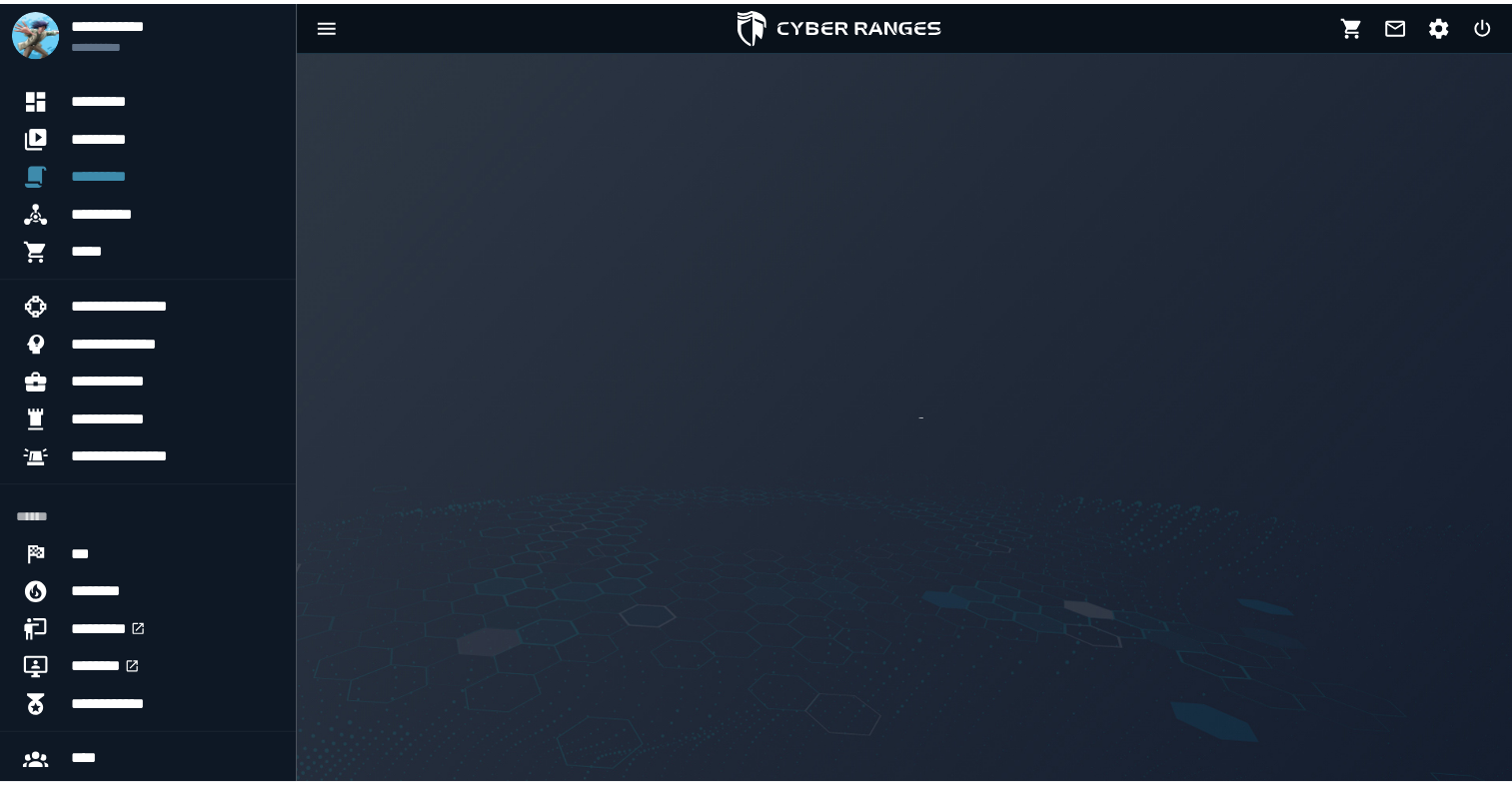 scroll, scrollTop: 0, scrollLeft: 0, axis: both 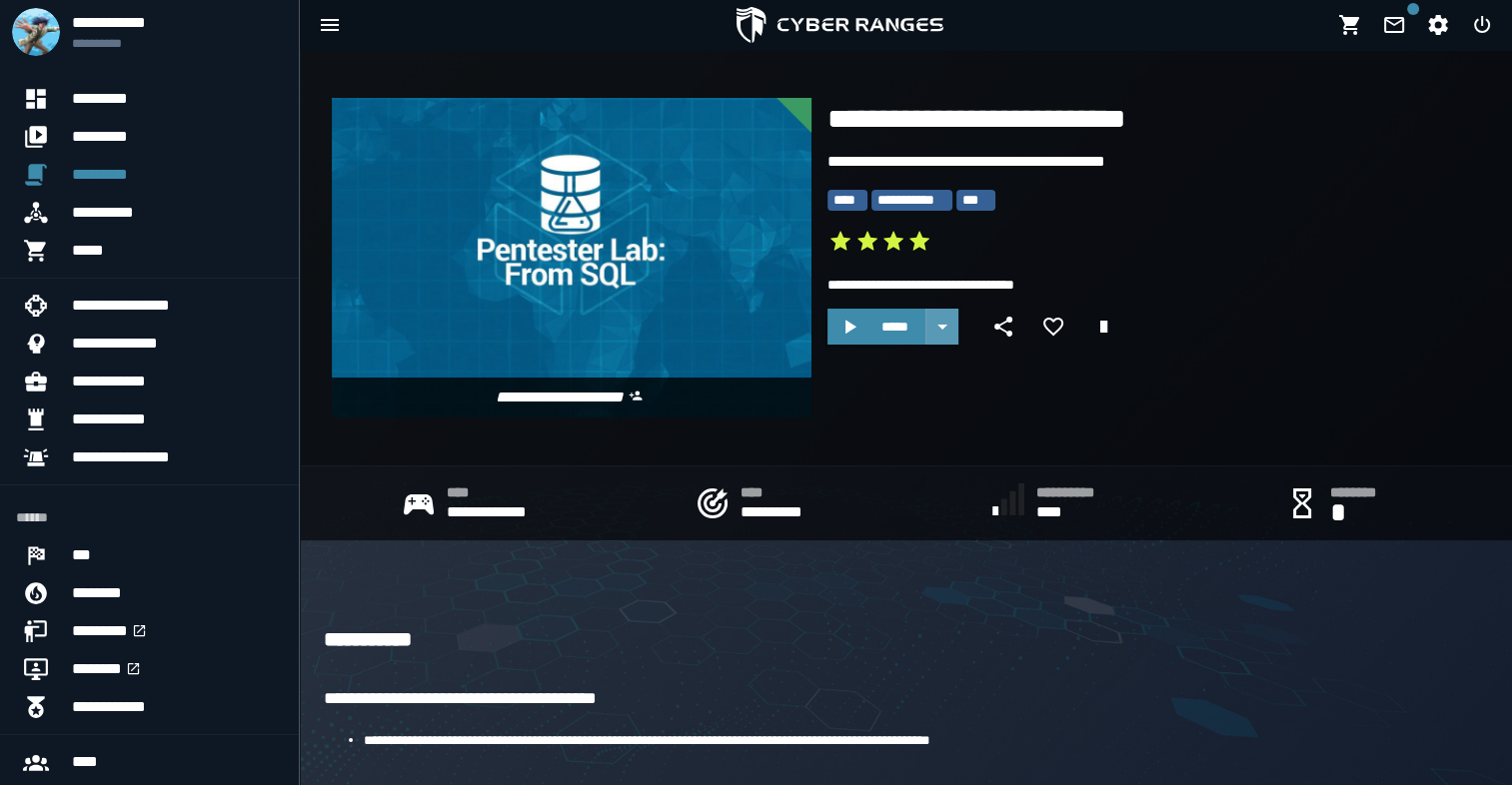 click 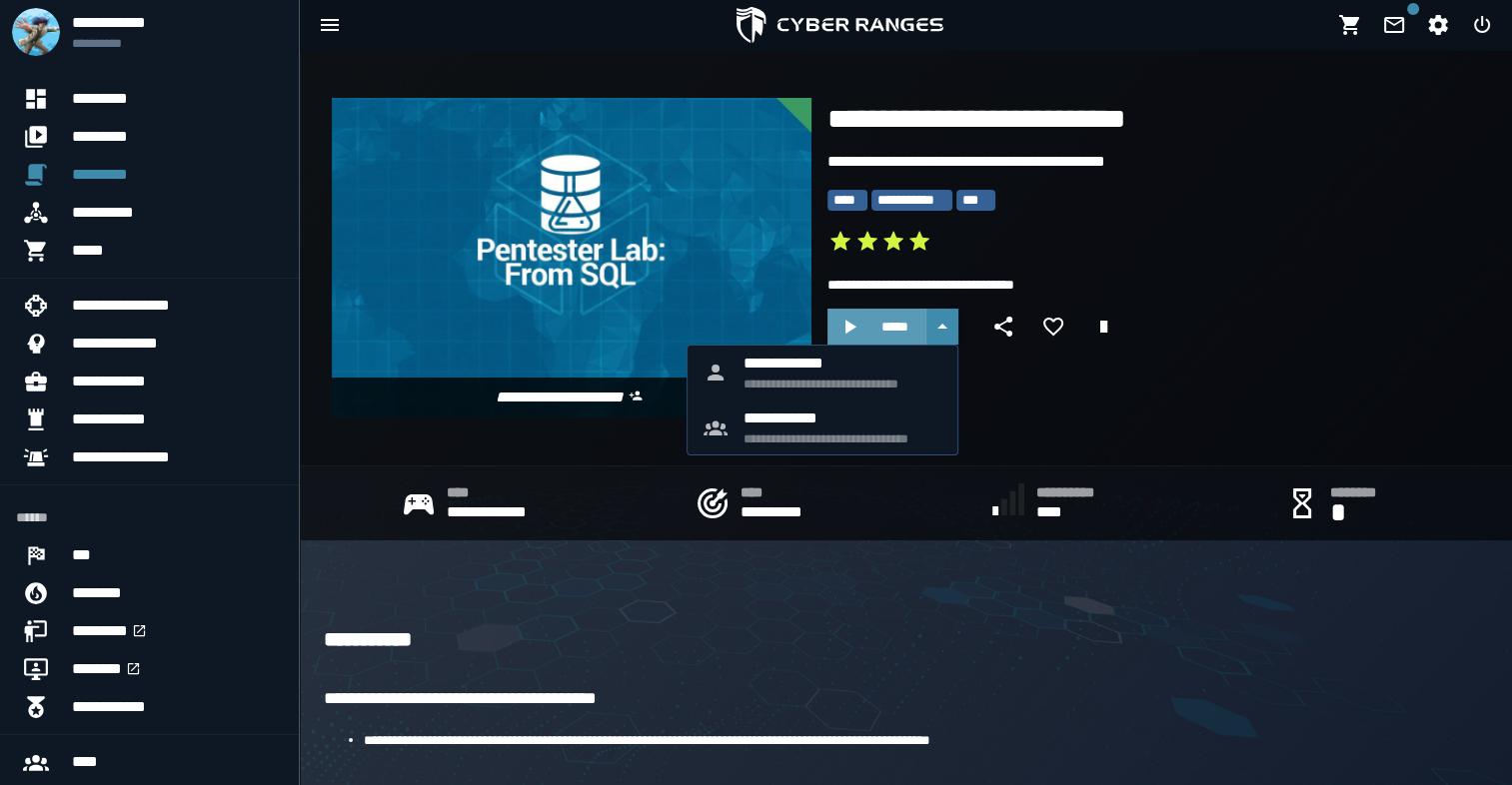 click on "*****" at bounding box center [894, 327] 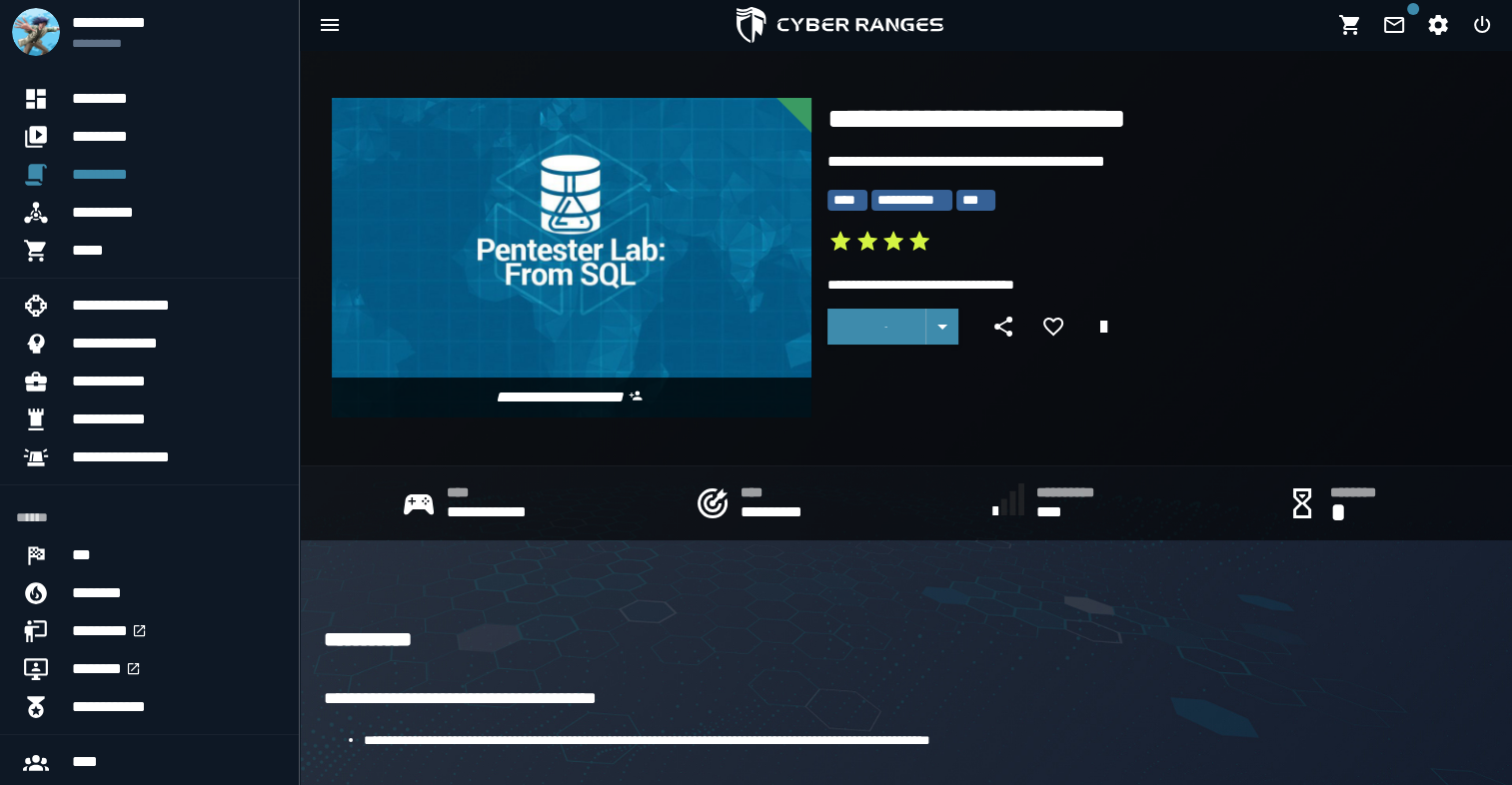 click on "**********" at bounding box center [1001, 285] 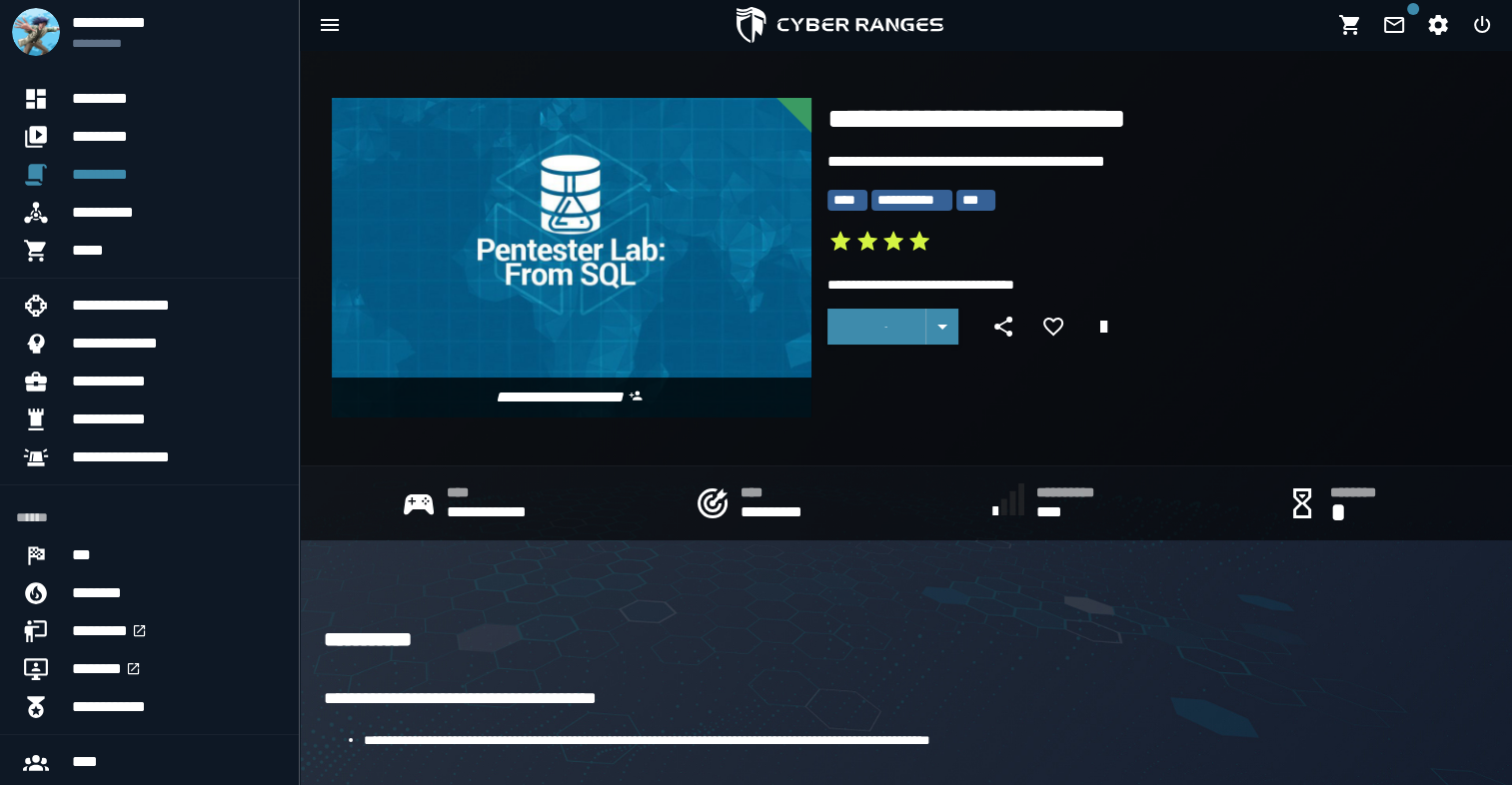 scroll, scrollTop: 0, scrollLeft: 0, axis: both 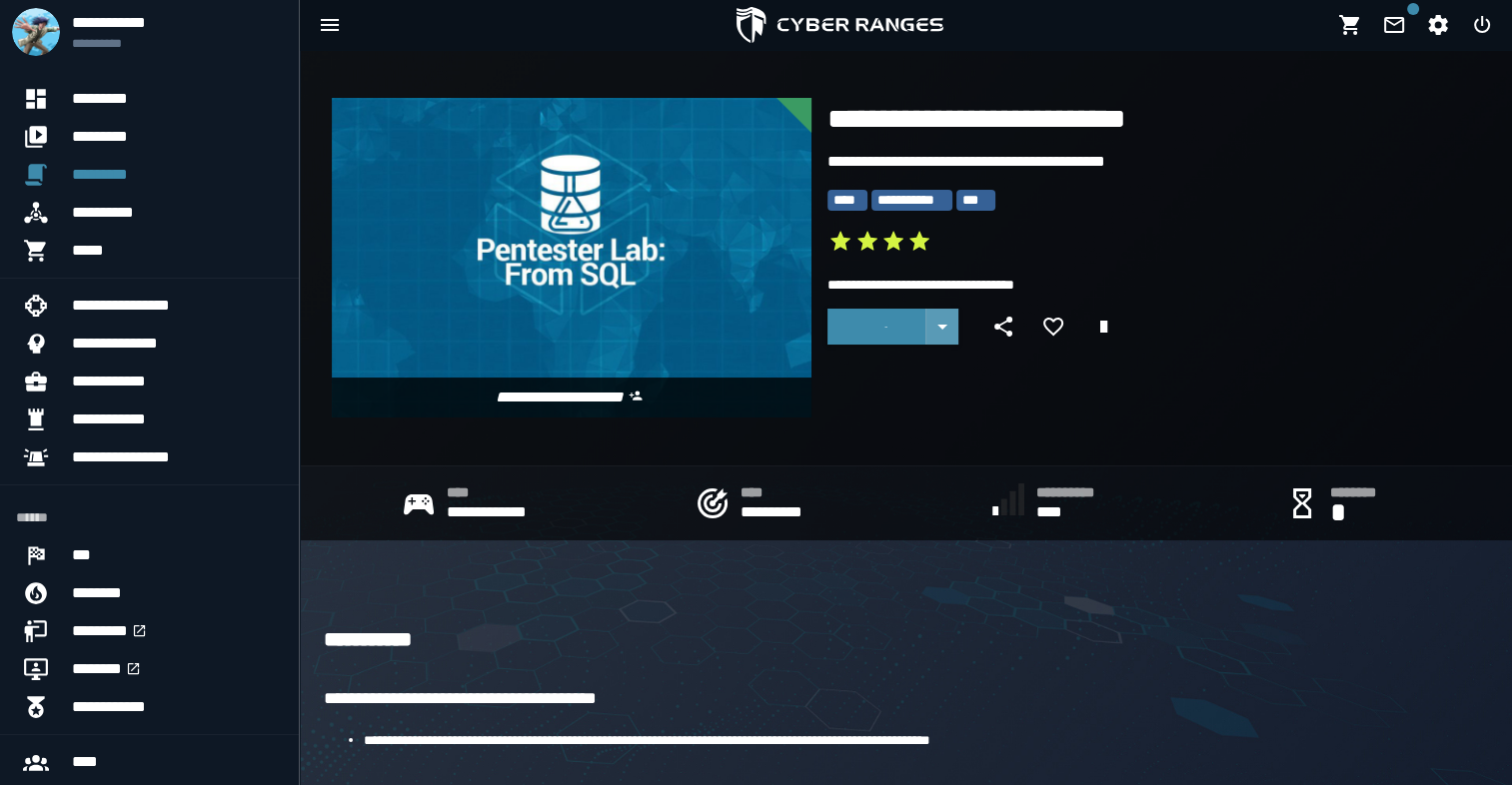 click 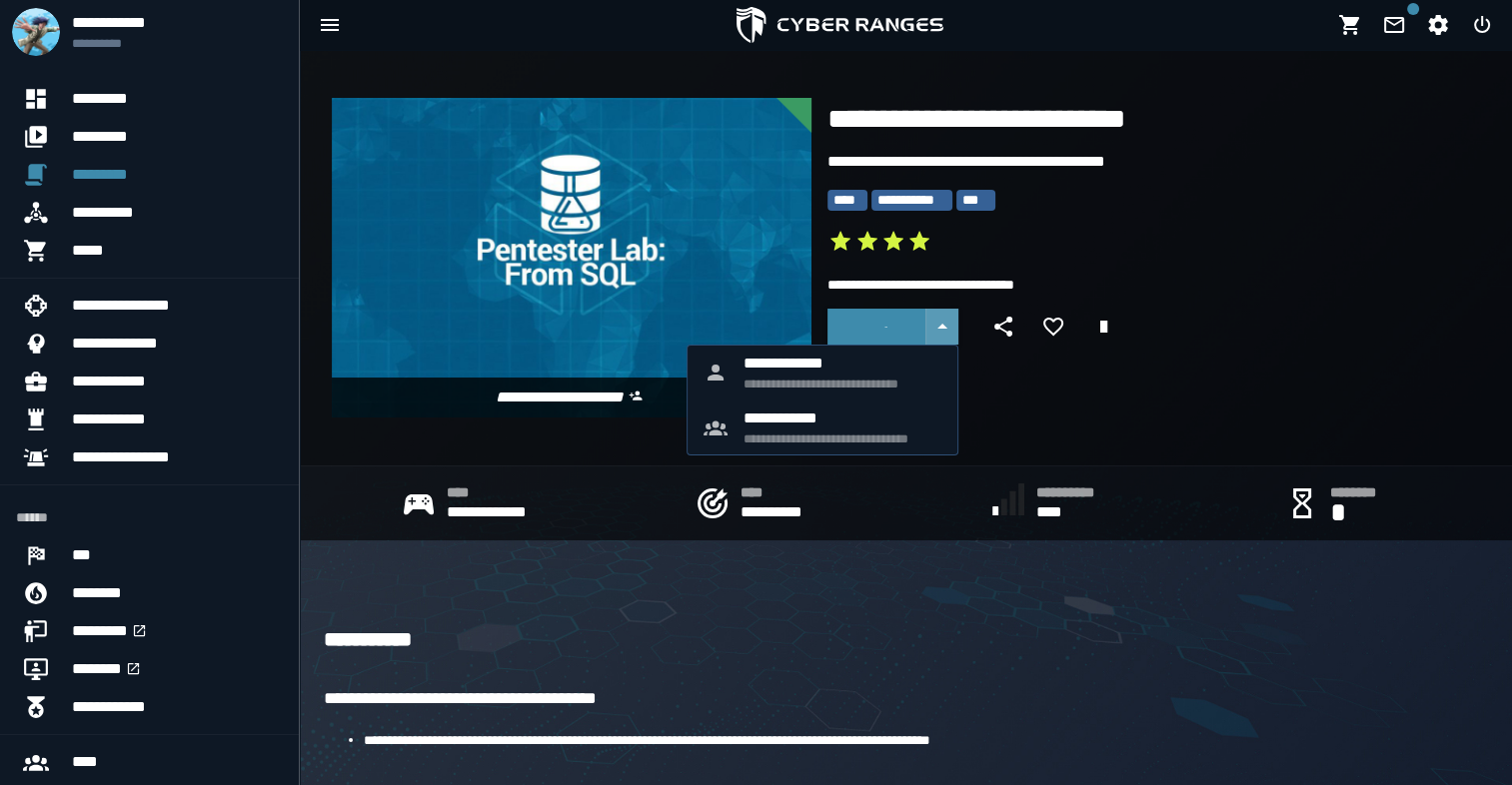 click 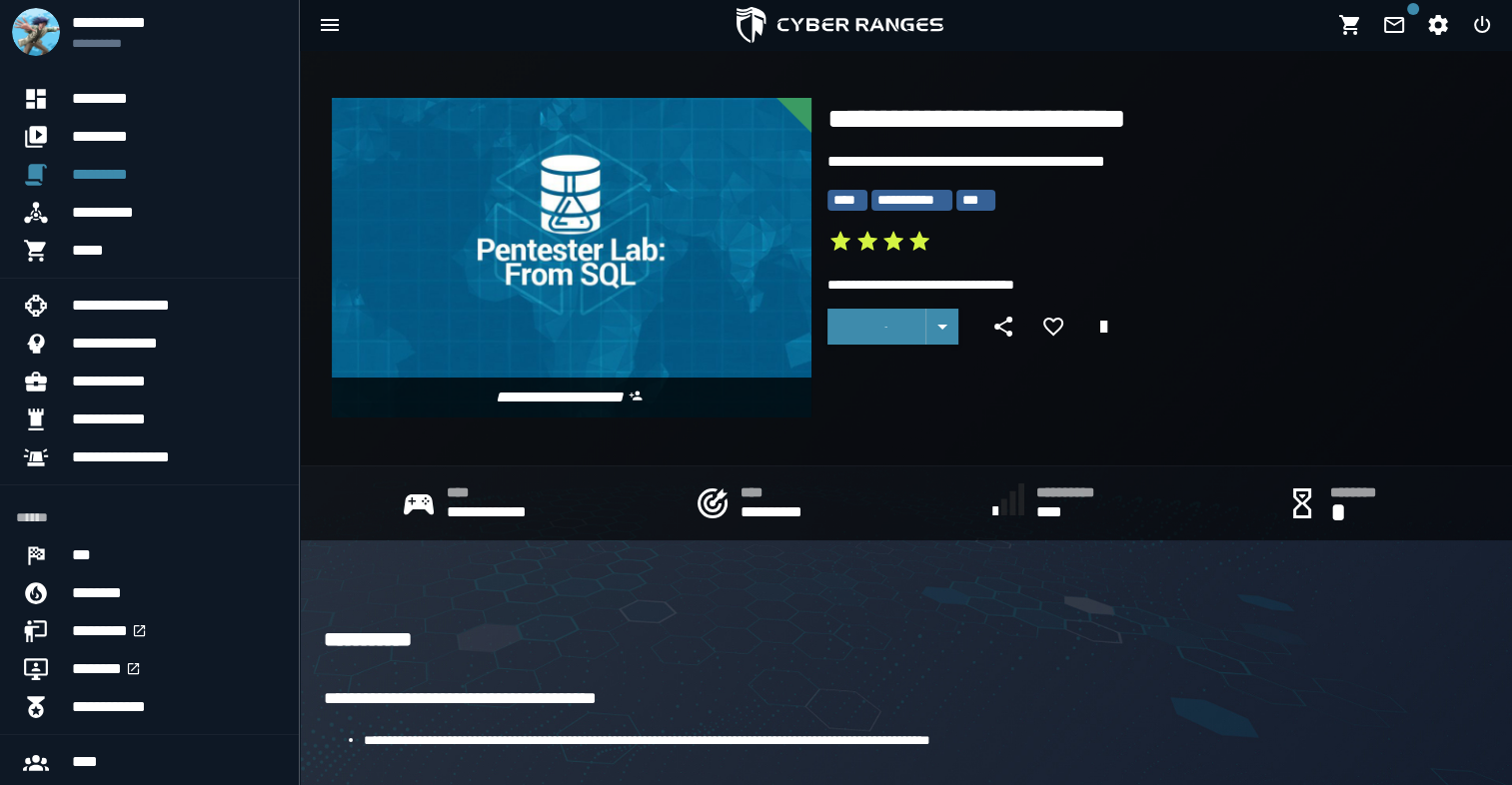 click on "**********" at bounding box center (993, 250) 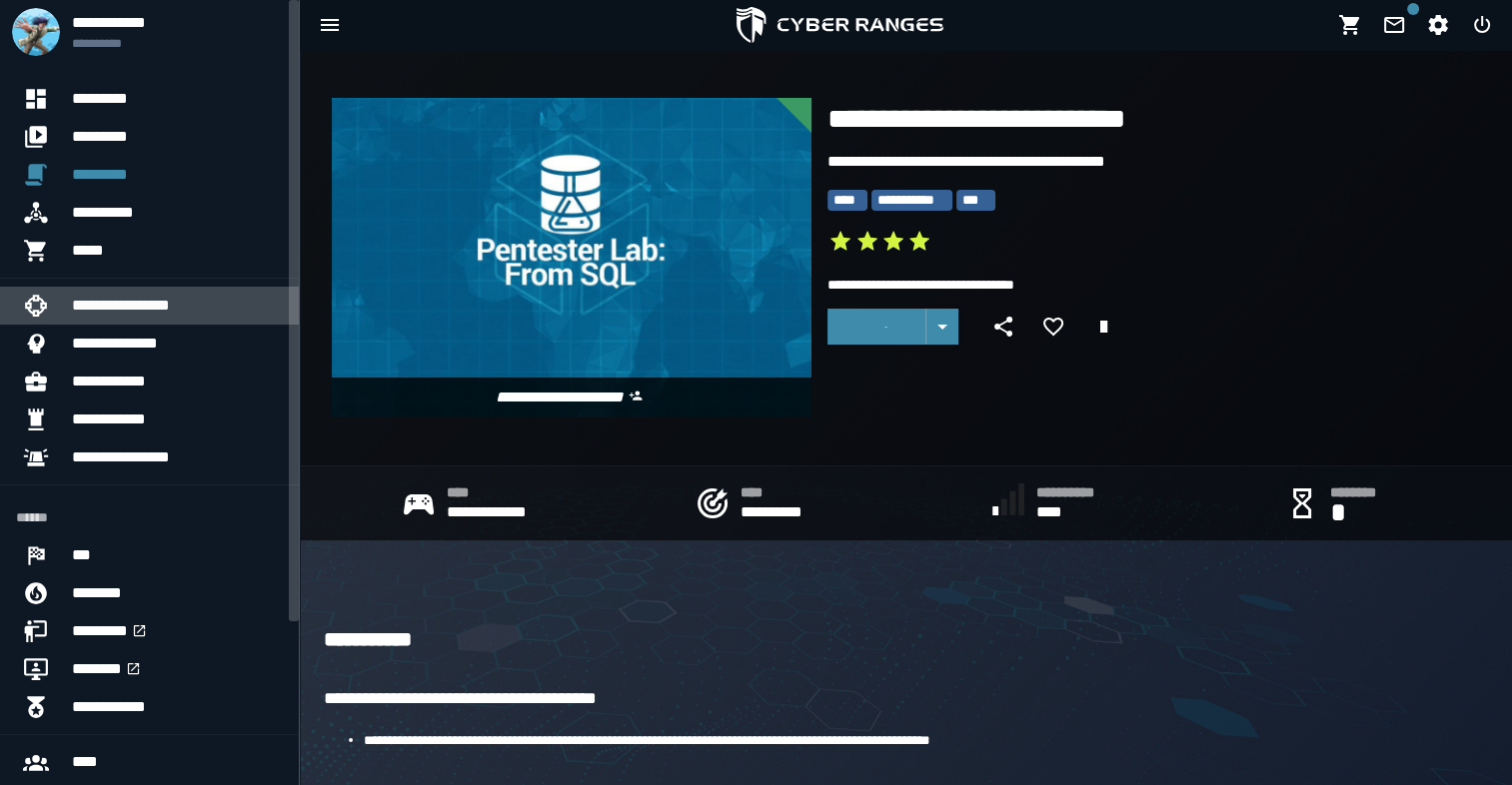 click on "**********" at bounding box center [177, 306] 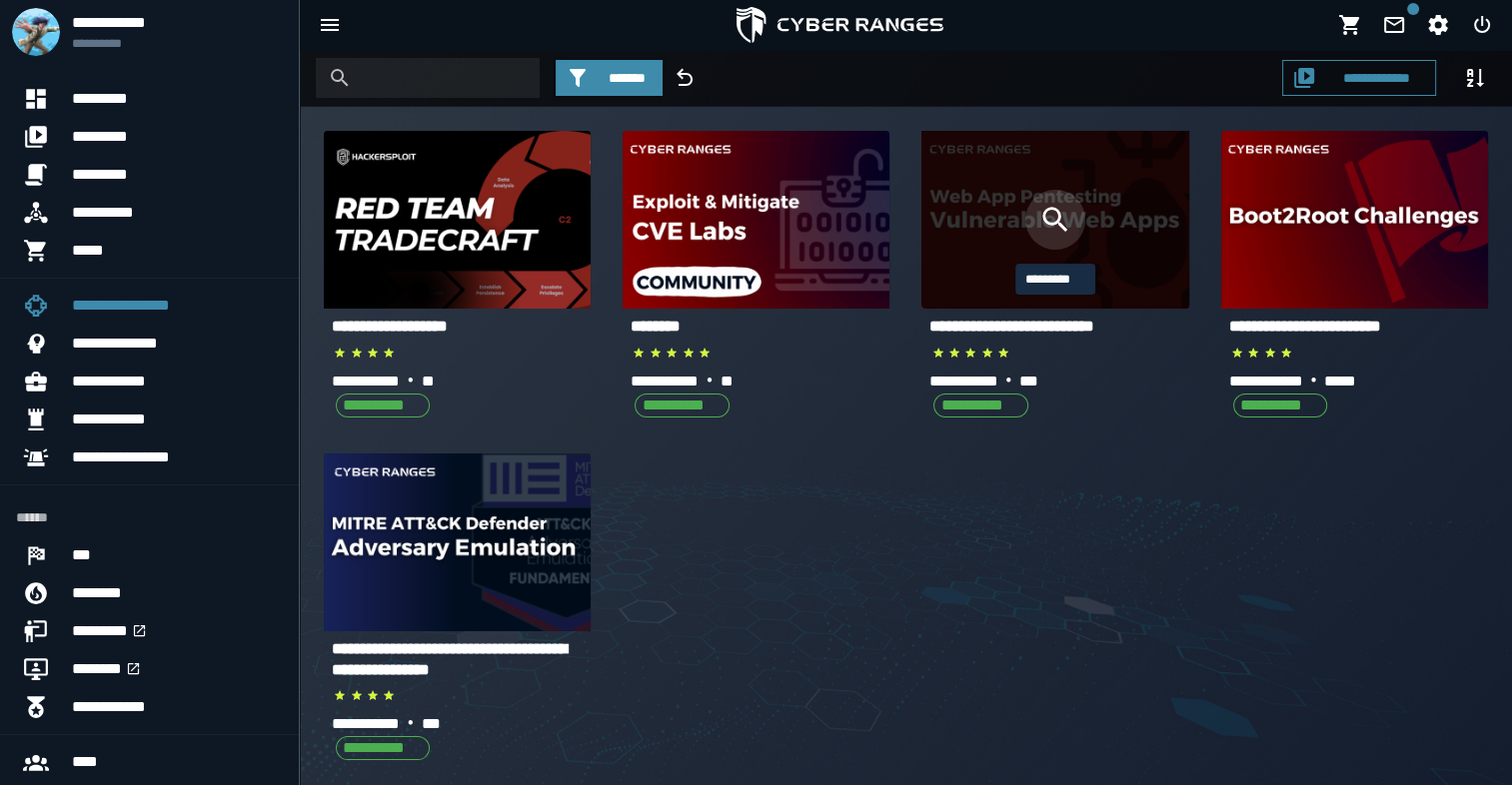 click at bounding box center (1055, 220) 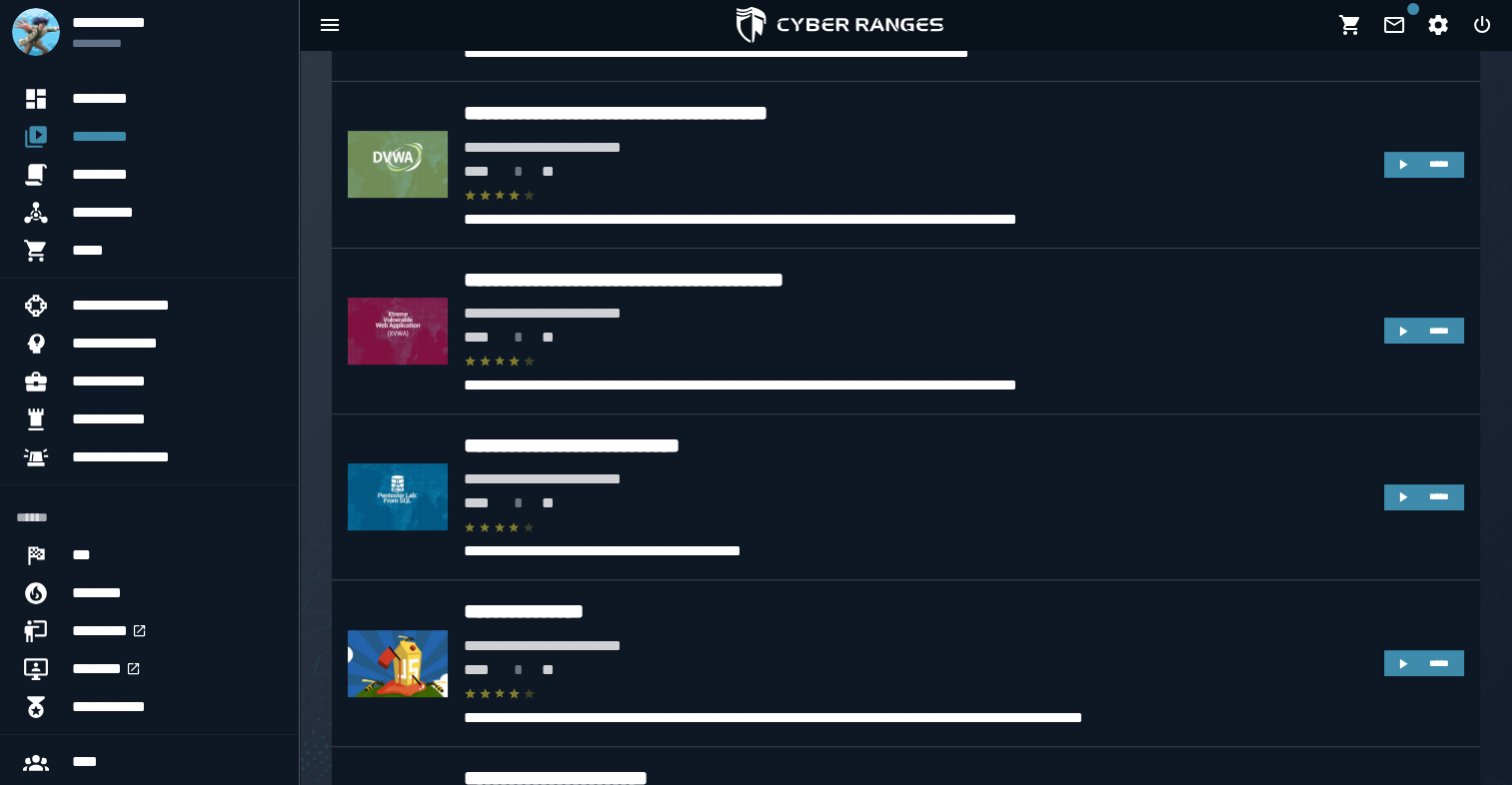scroll, scrollTop: 675, scrollLeft: 0, axis: vertical 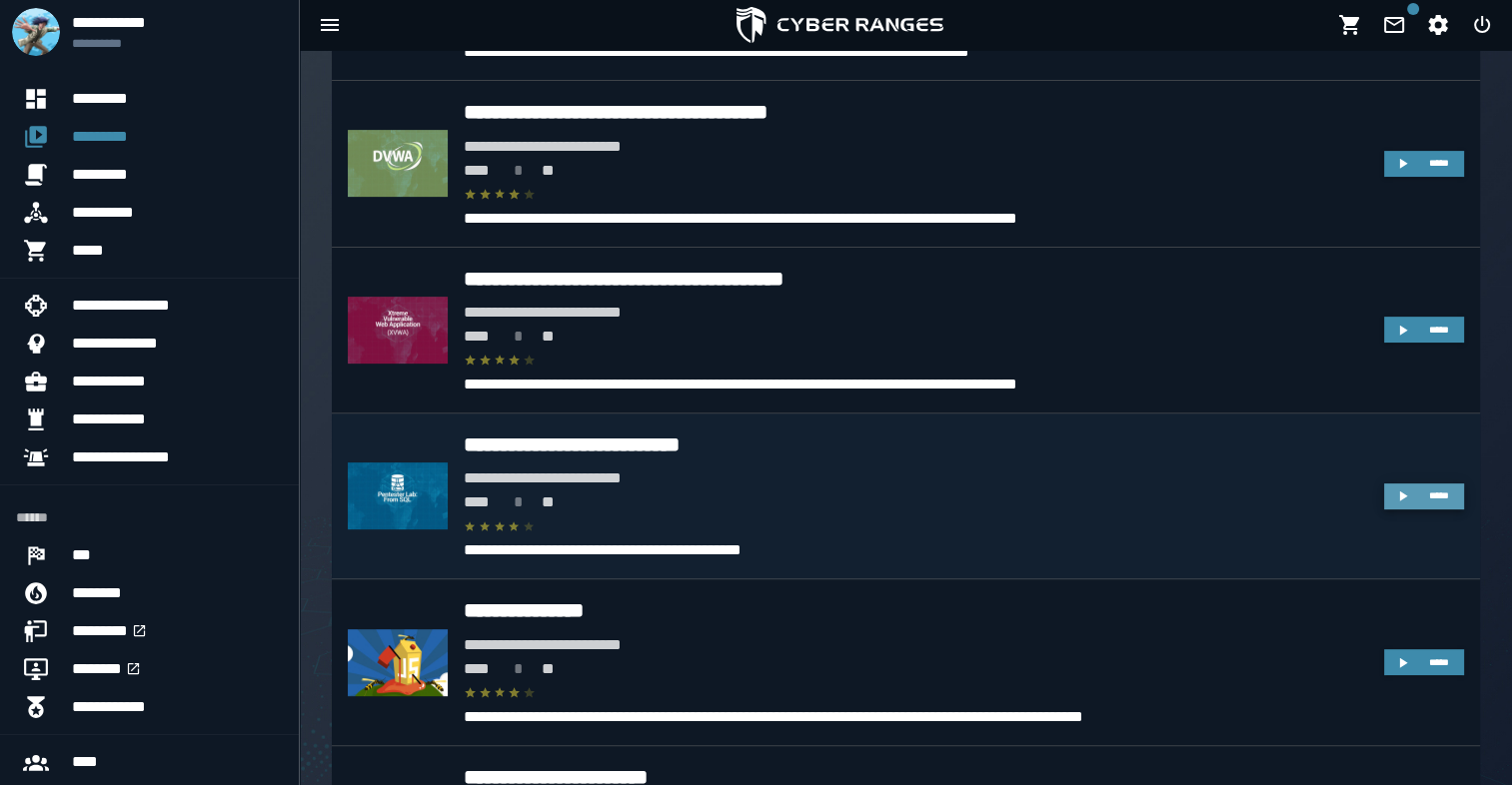 click 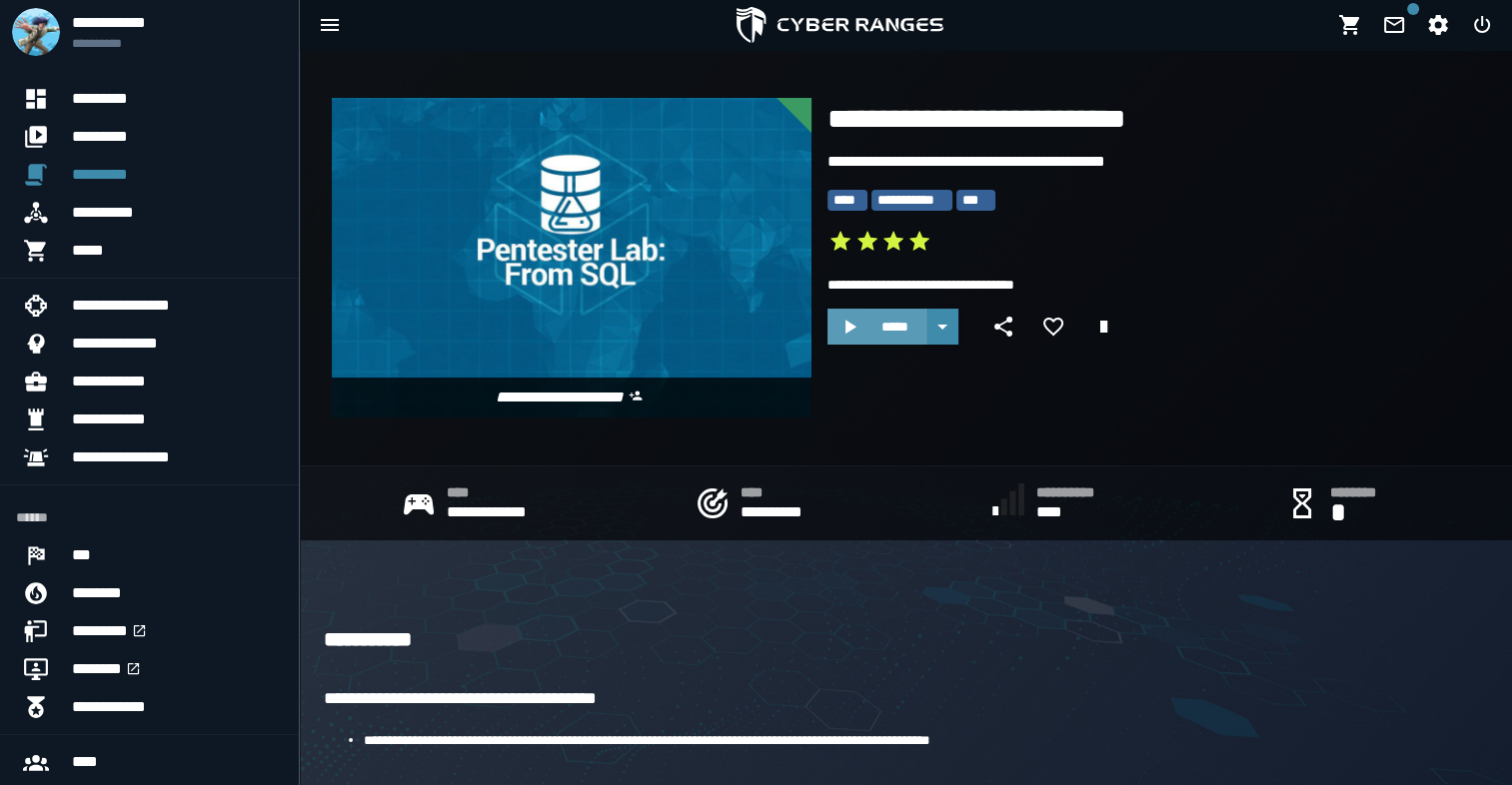 click on "*****" at bounding box center [894, 327] 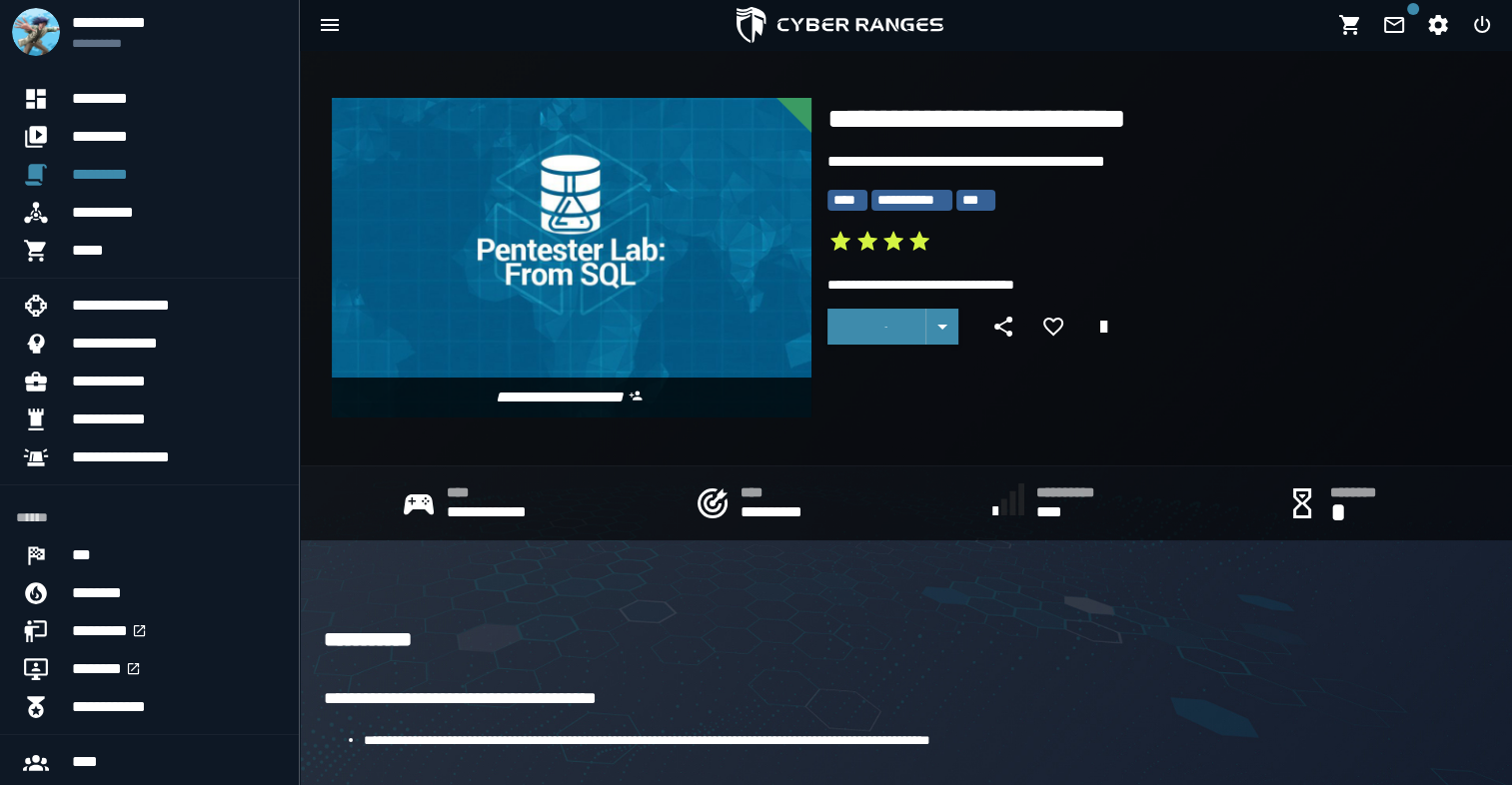 click on "**********" 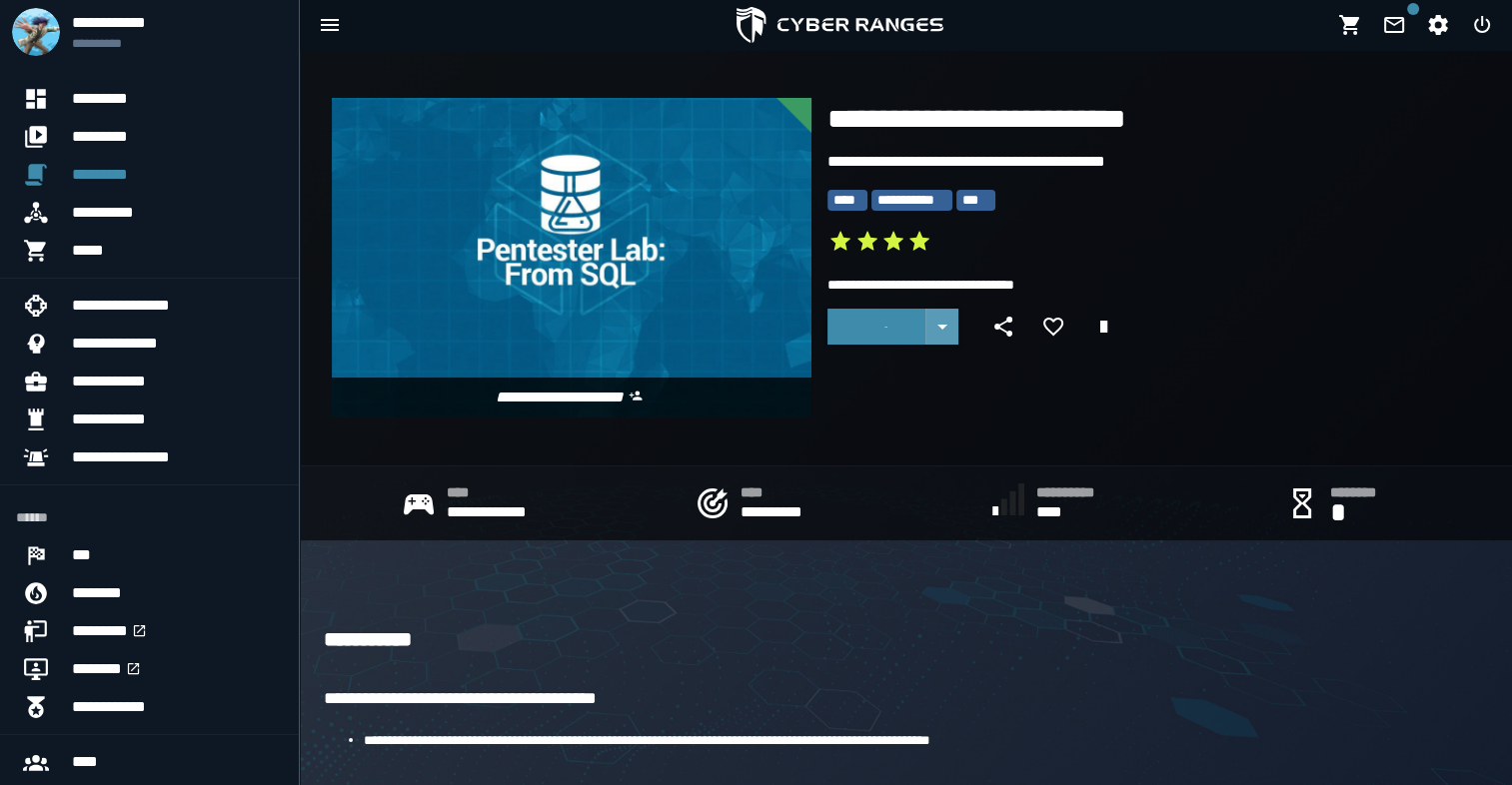 click 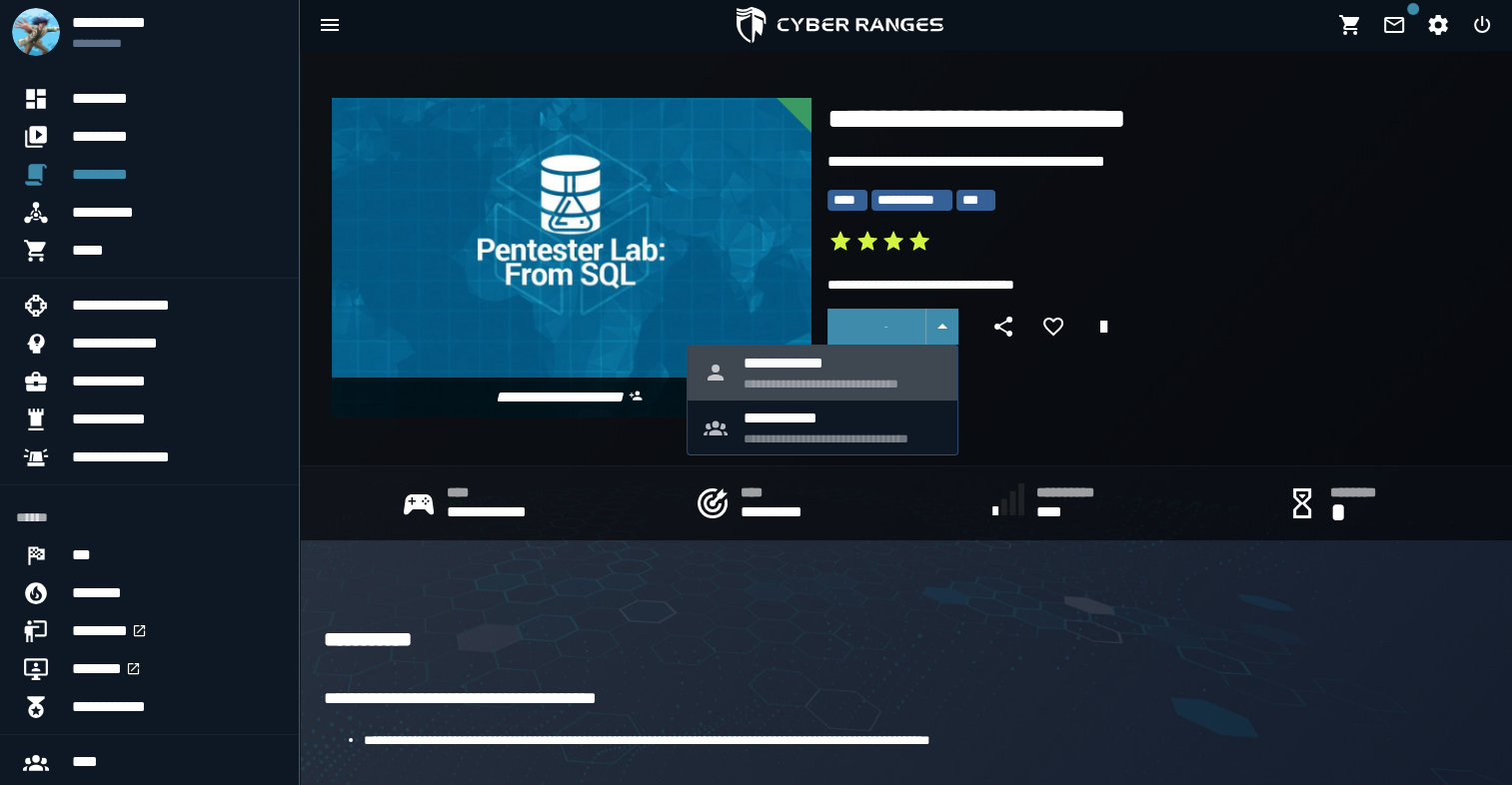 click on "**********" at bounding box center (842, 384) 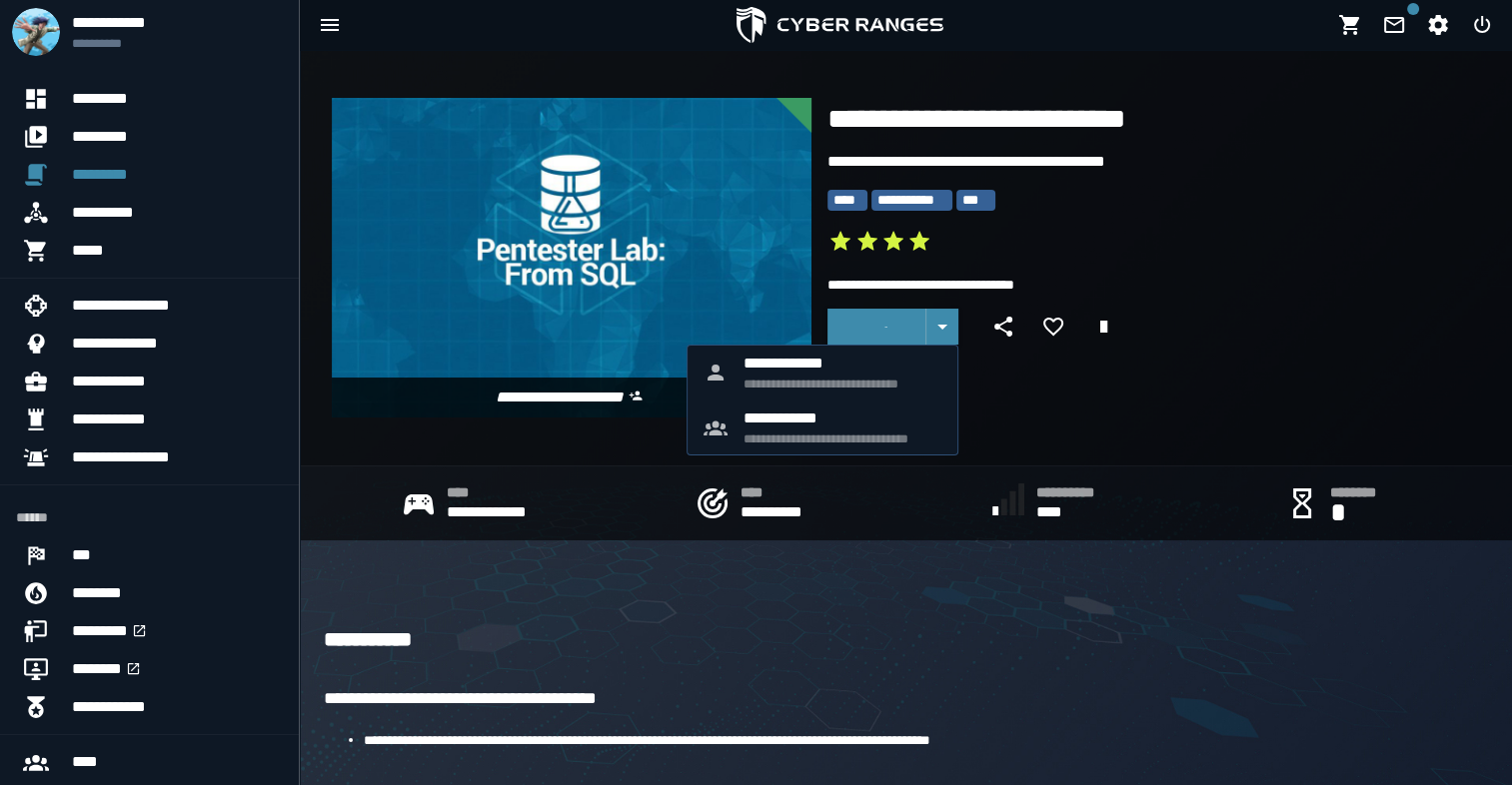click on "**********" 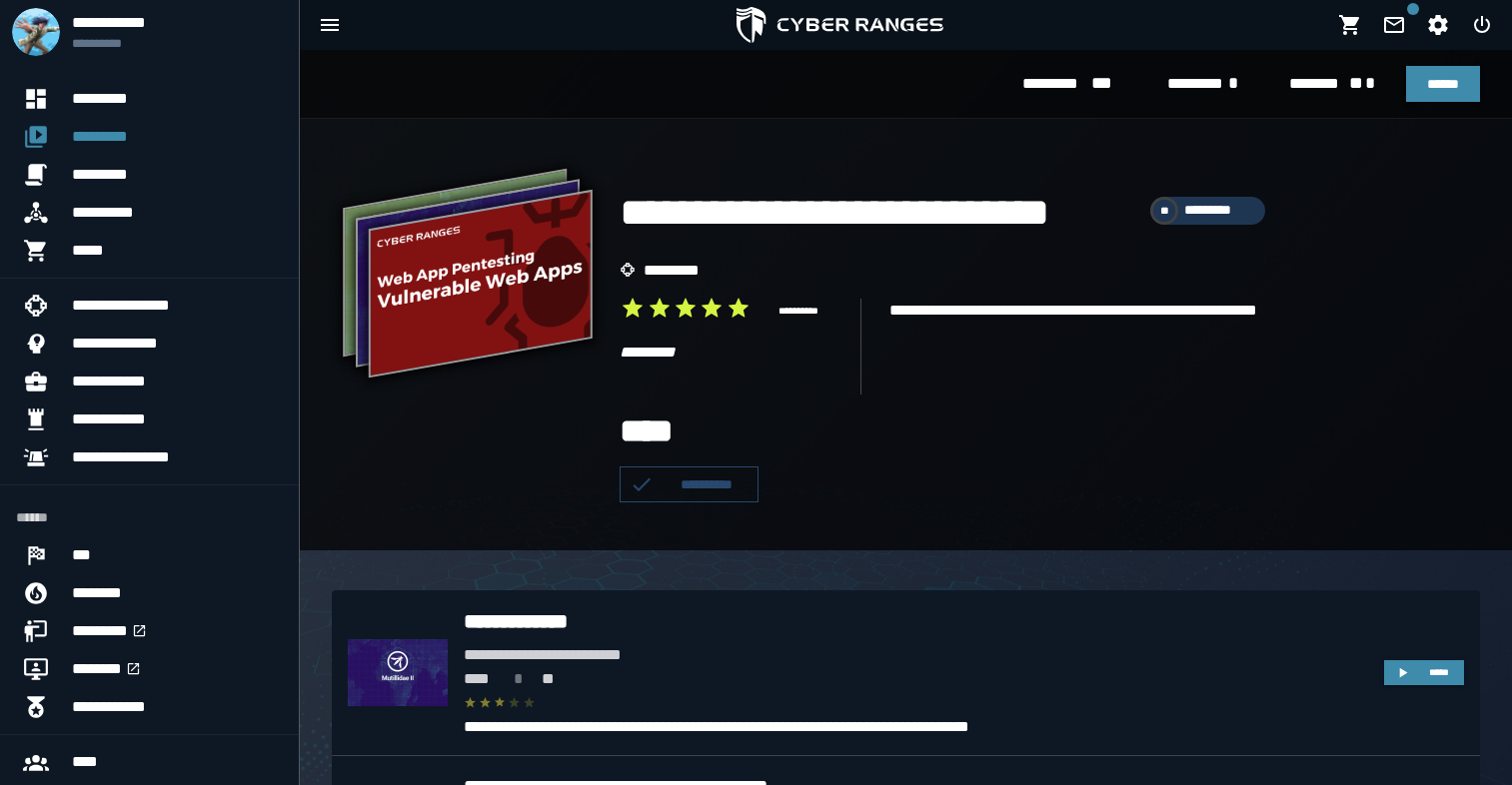scroll, scrollTop: 0, scrollLeft: 0, axis: both 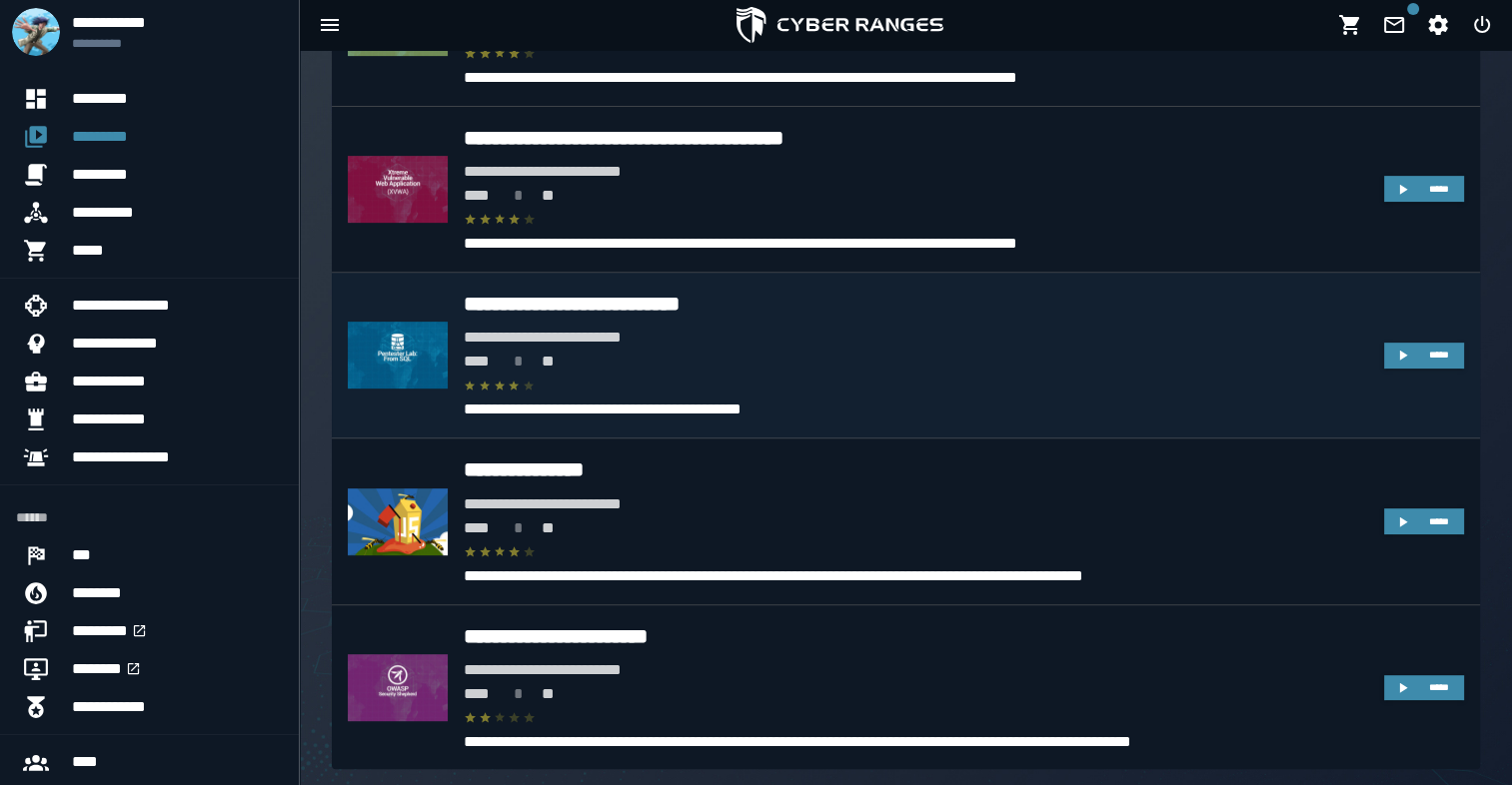 click on "**********" at bounding box center (915, 304) 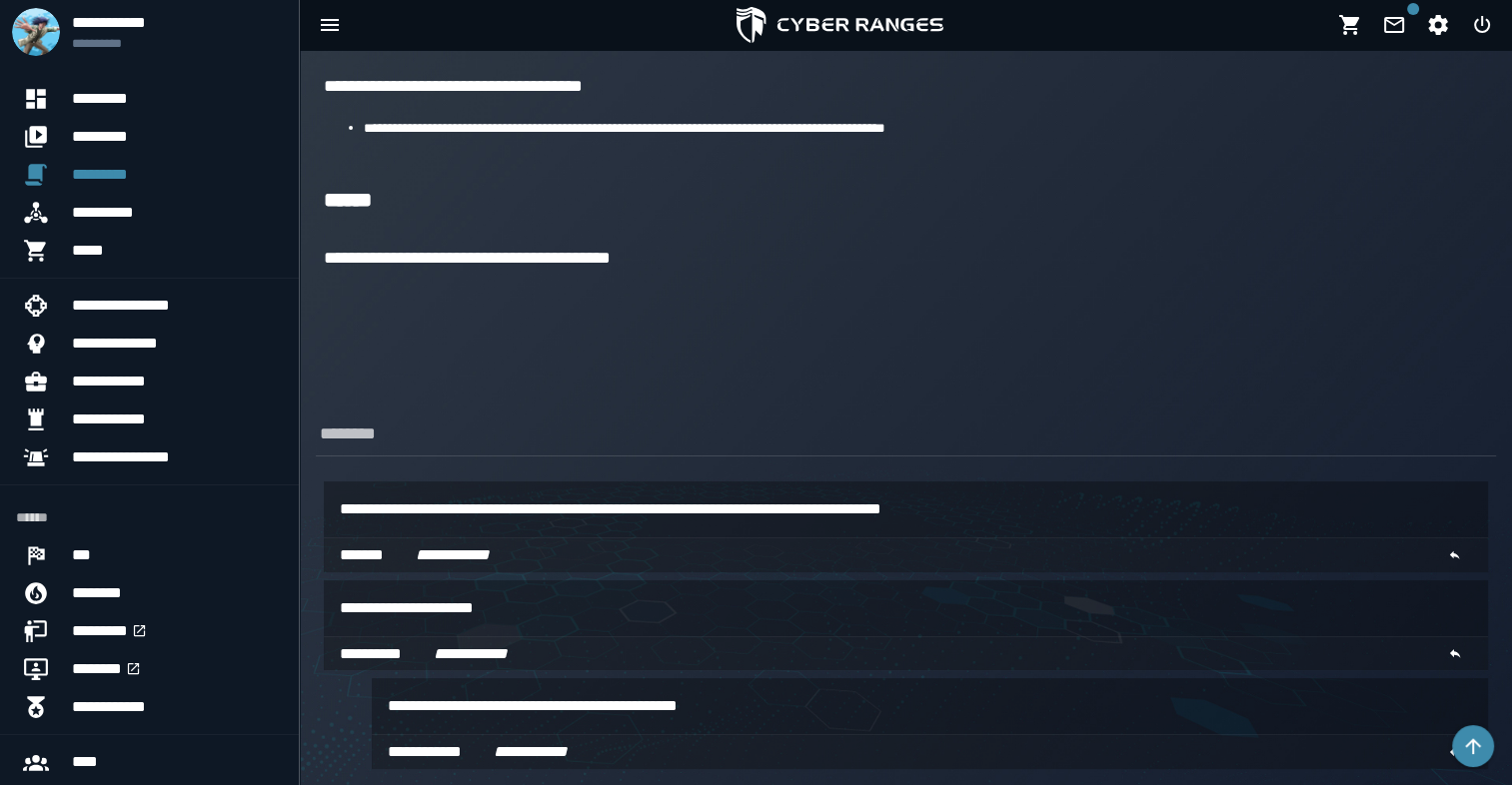 scroll, scrollTop: 932, scrollLeft: 0, axis: vertical 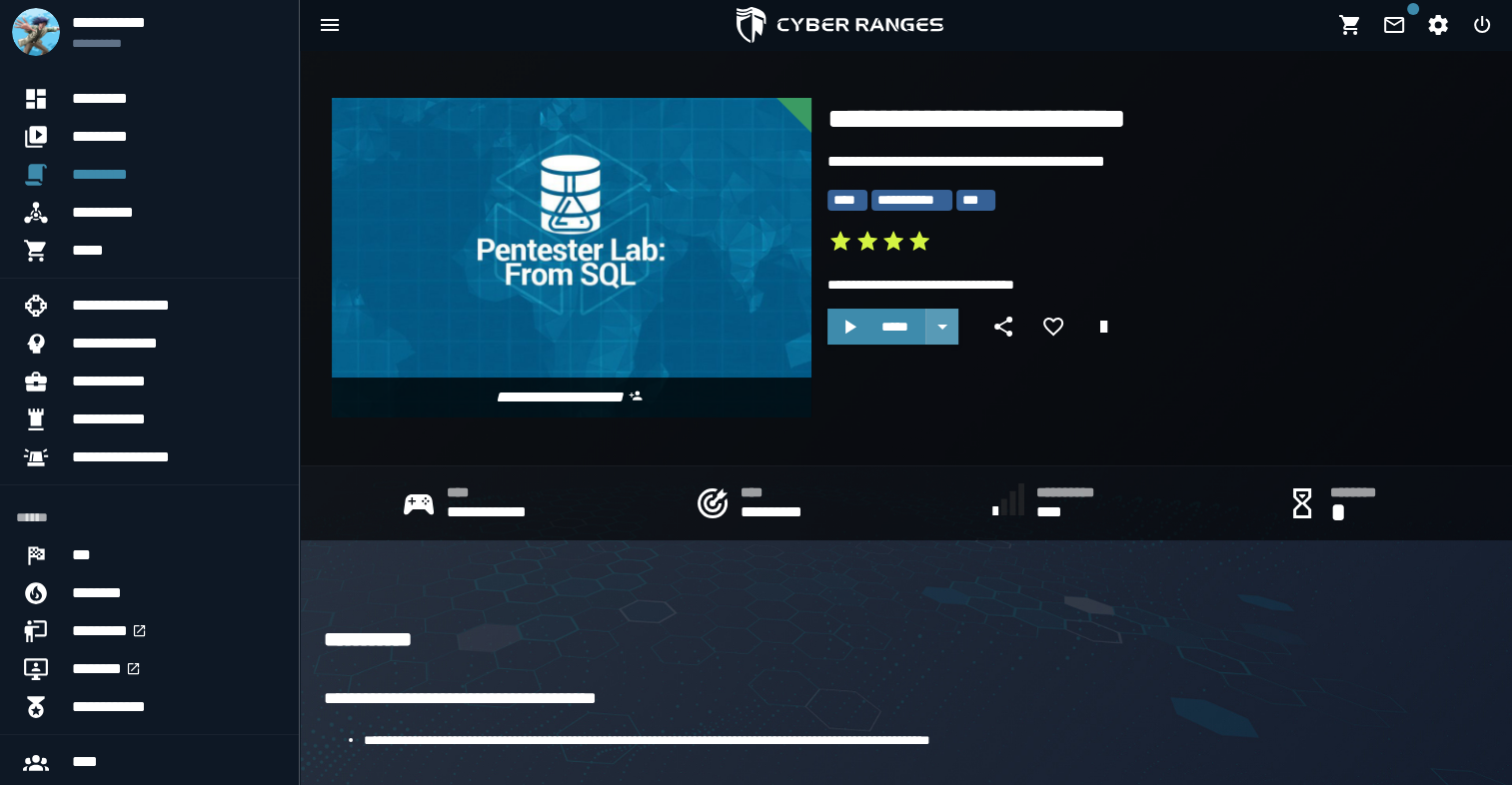 click 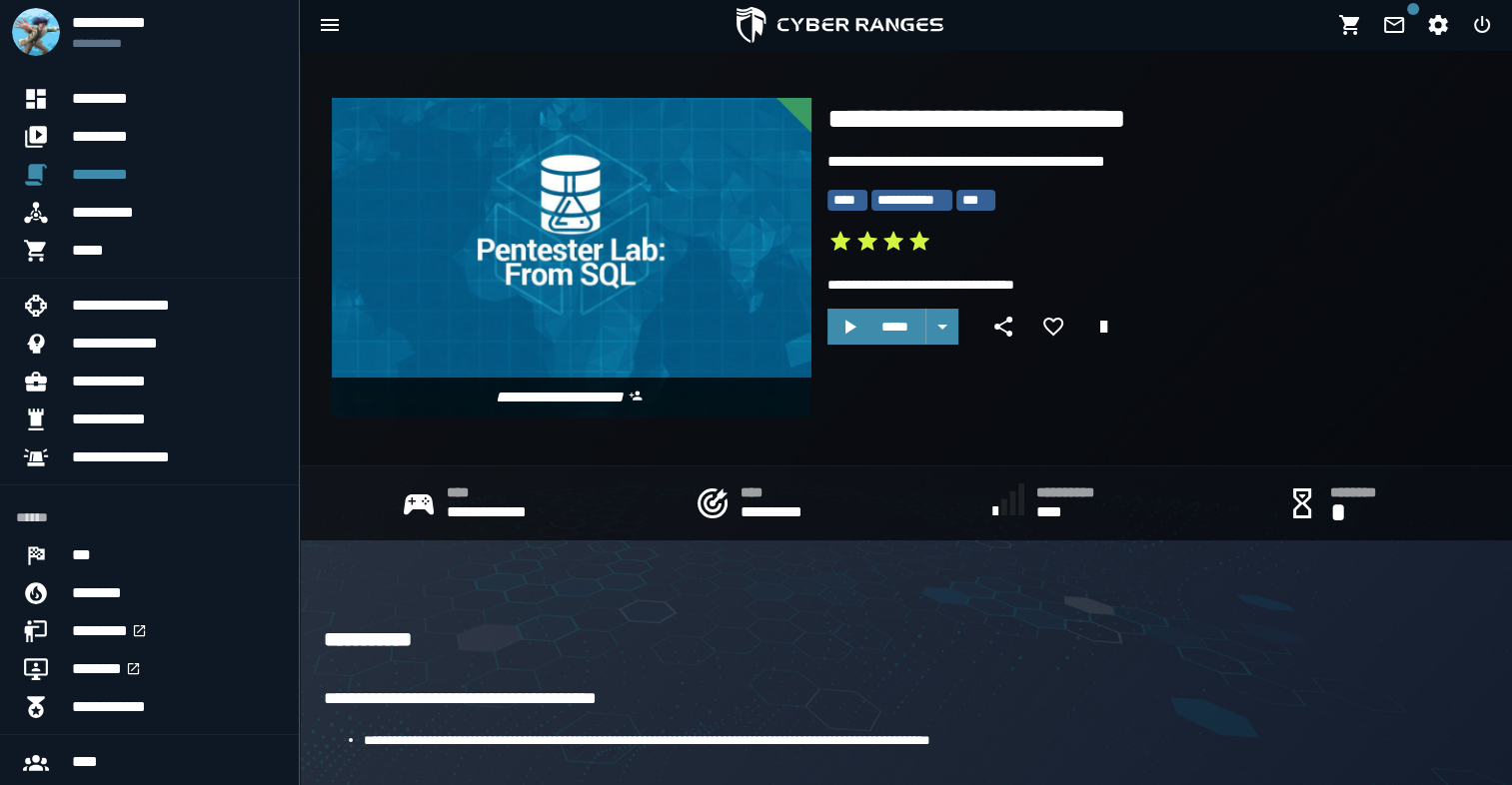 drag, startPoint x: 1174, startPoint y: 219, endPoint x: 1210, endPoint y: 186, distance: 48.83646 